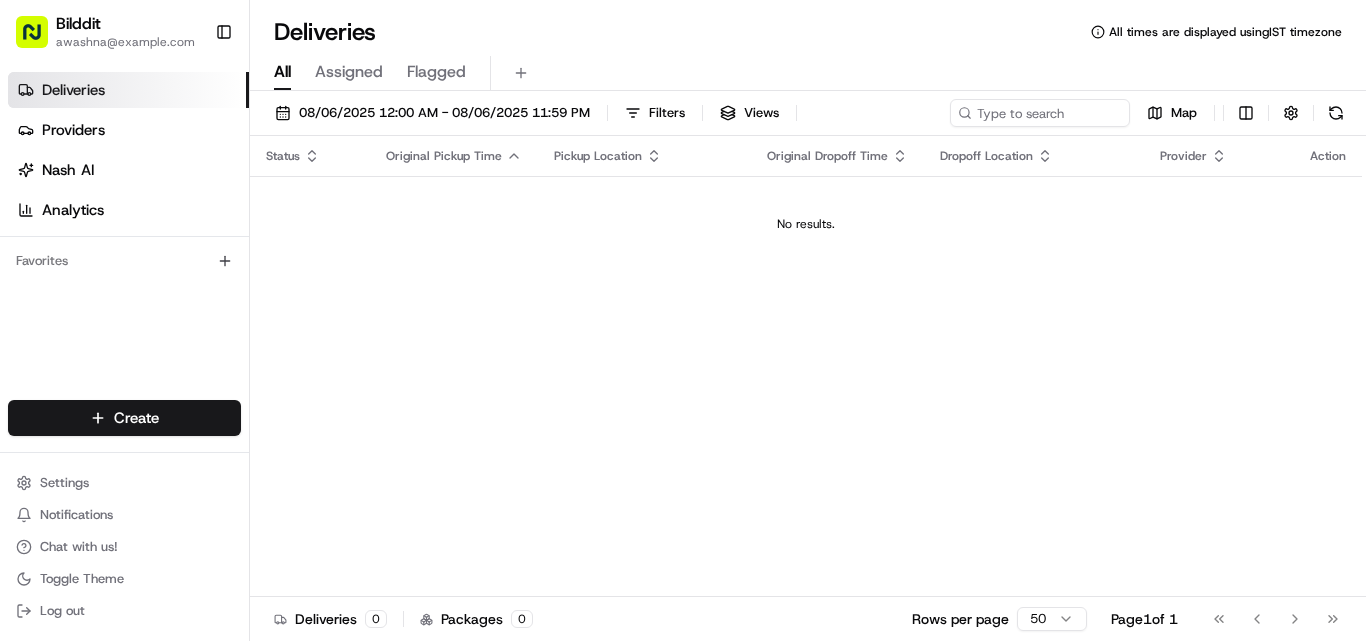scroll, scrollTop: 0, scrollLeft: 0, axis: both 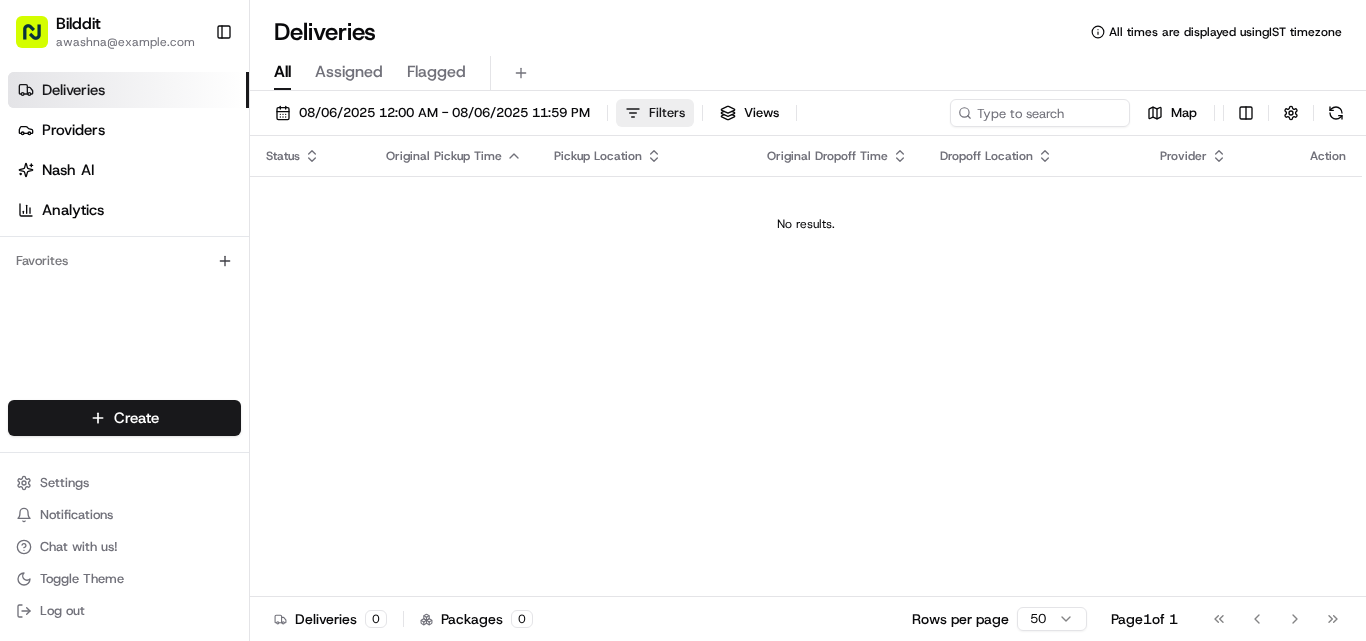 click on "Filters" at bounding box center [667, 113] 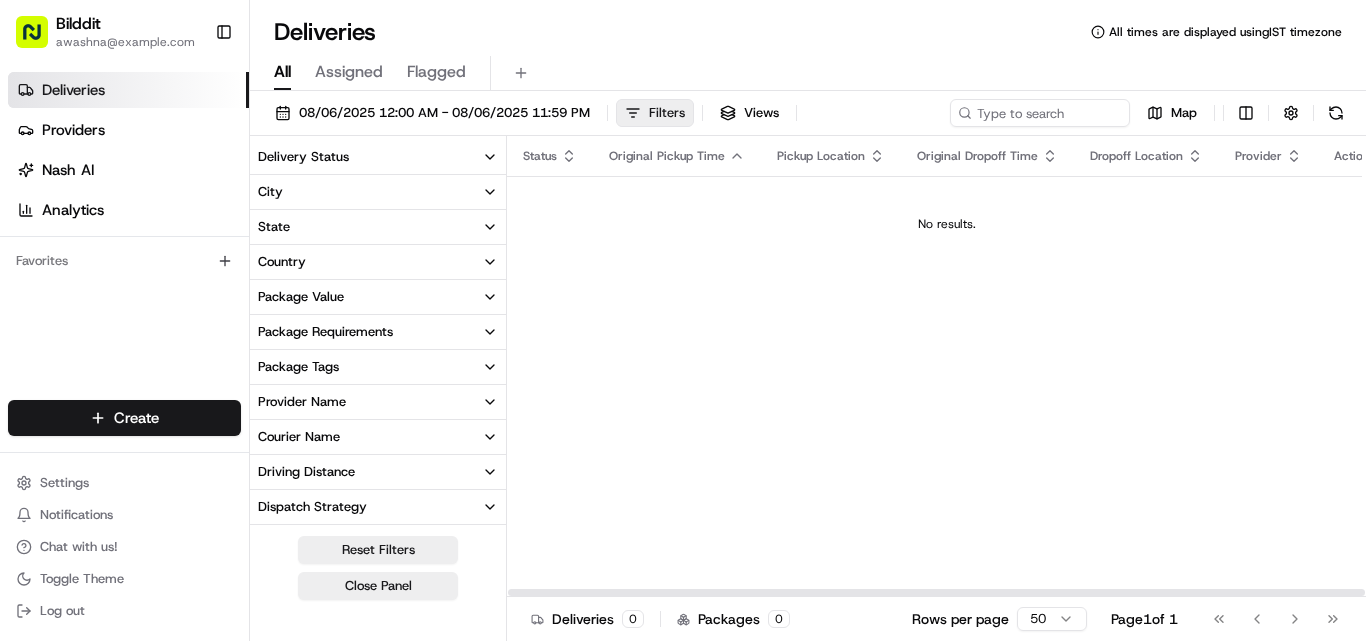 click on "Filters" at bounding box center [667, 113] 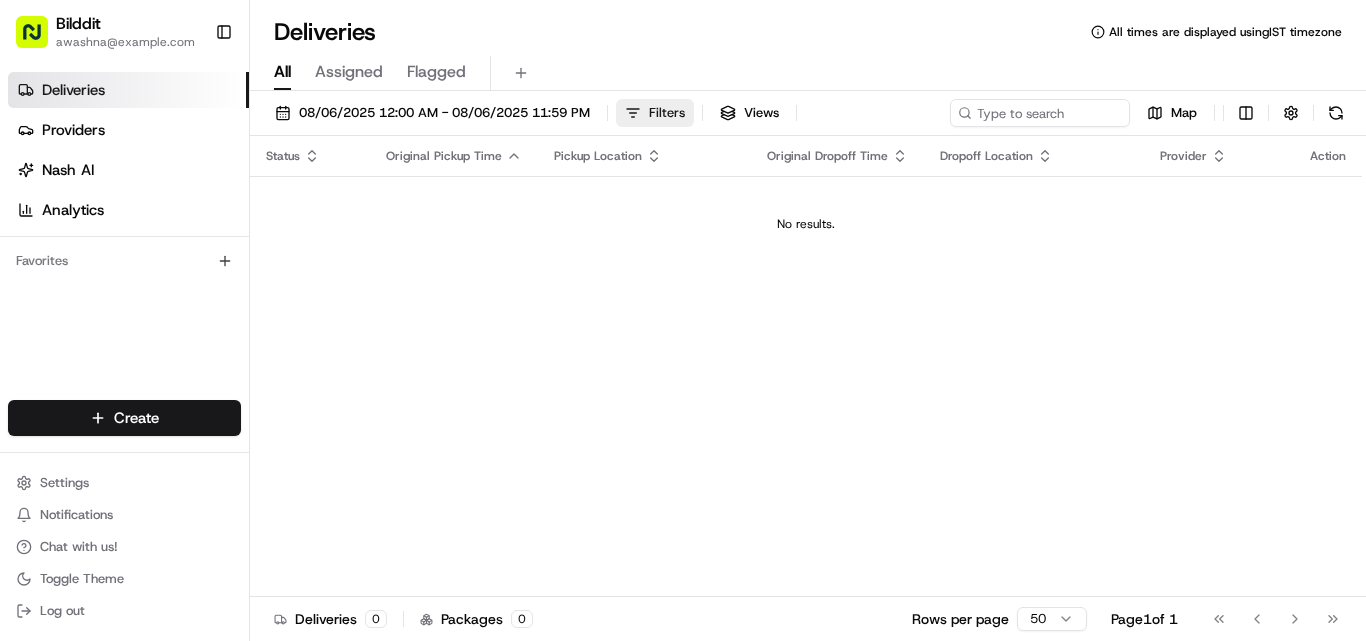 click on "Filters" at bounding box center (667, 113) 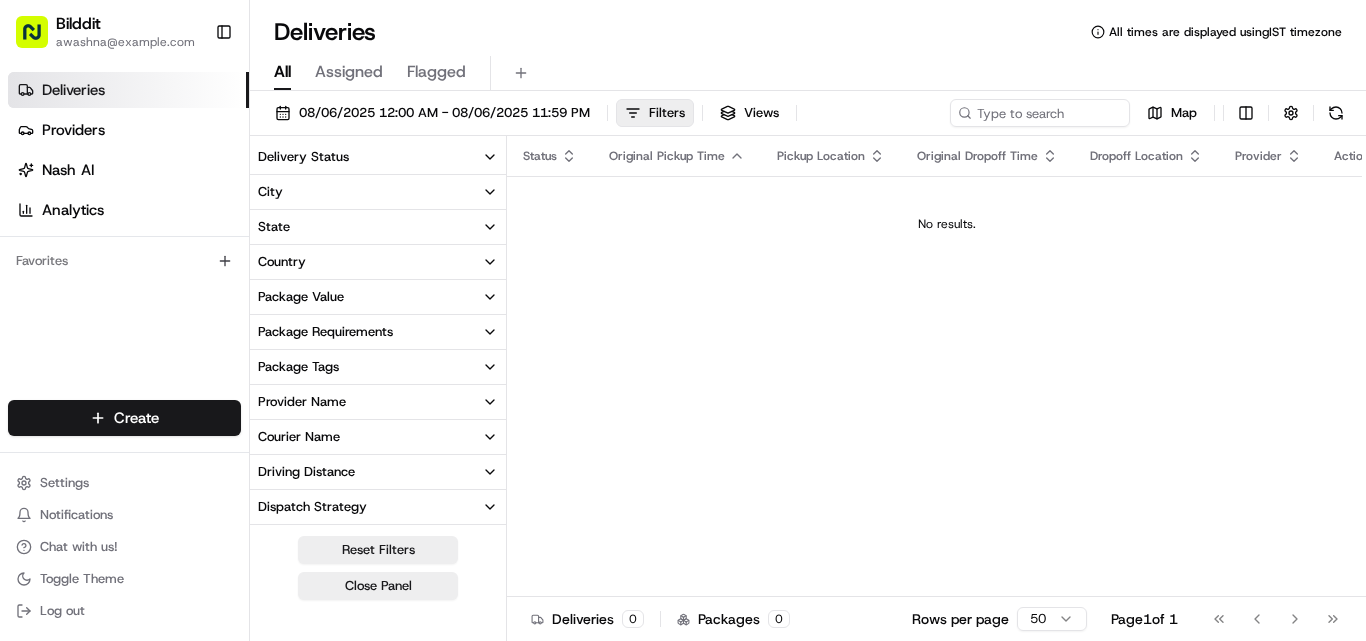 click on "08/06/2025 12:00 AM - 08/06/2025 11:59 PM Filters Views Map Delivery Status City State Country Package Value Package Requirements Package Tags Provider Name Courier Name Driving Distance Dispatch Strategy Created By Tags Pickup Full Name Pickup Business Name Pickup Address Pickup Store Location Dropoff Full Name Dropoff Business Name Dropoff Address Dropoff Store Location Flag Status Custom Events Delivery Type Provider Status Reset Filters Close Panel Status Original Pickup Time Pickup Location Original Dropoff Time Dropoff Location Provider Action No results. Deliveries 0 Packages 0 Rows per page 50 Page  1  of   1 Go to first page Go to previous page Go to next page Go to last page" at bounding box center [808, 368] 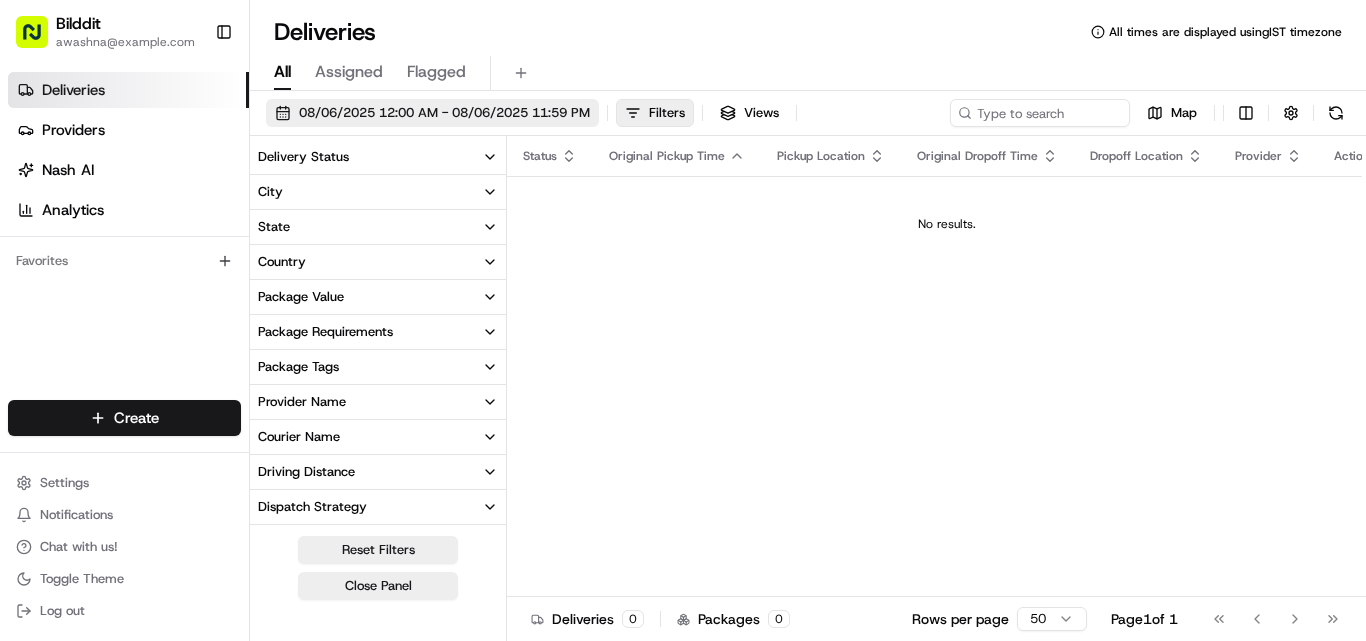 click on "08/06/2025 12:00 AM - 08/06/2025 11:59 PM" at bounding box center [444, 113] 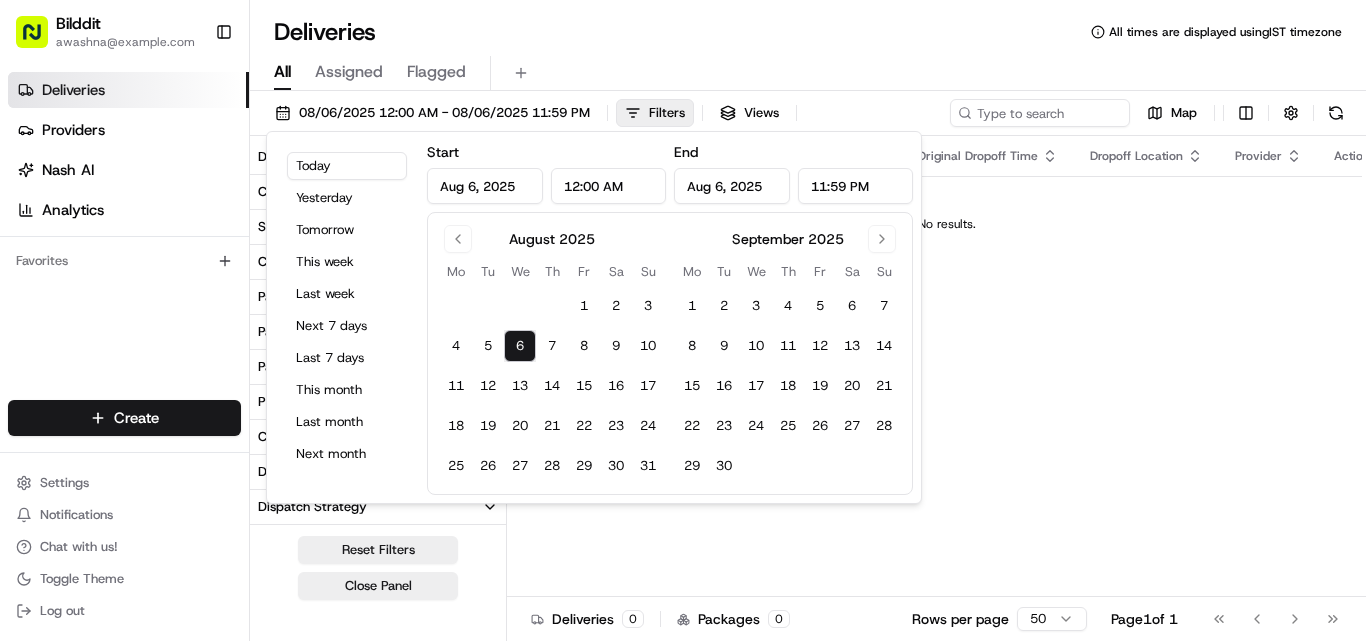 click on "Aug 6, 2025" at bounding box center (485, 186) 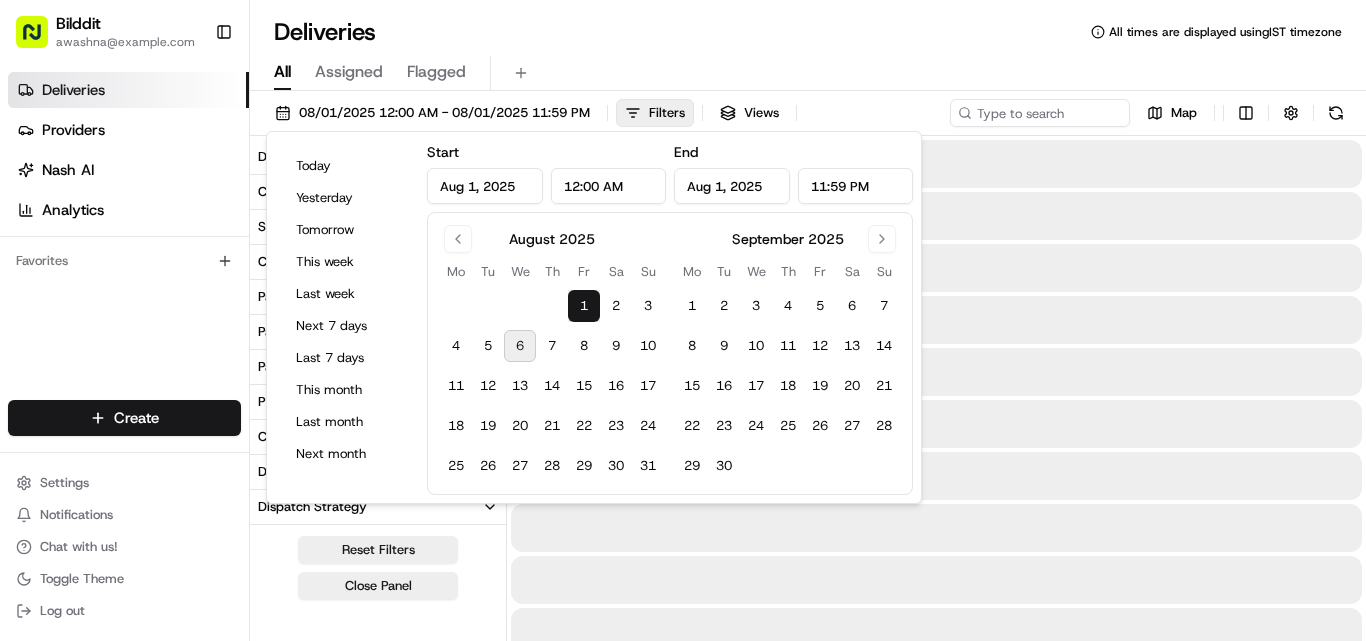 type on "Aug 1, 2025" 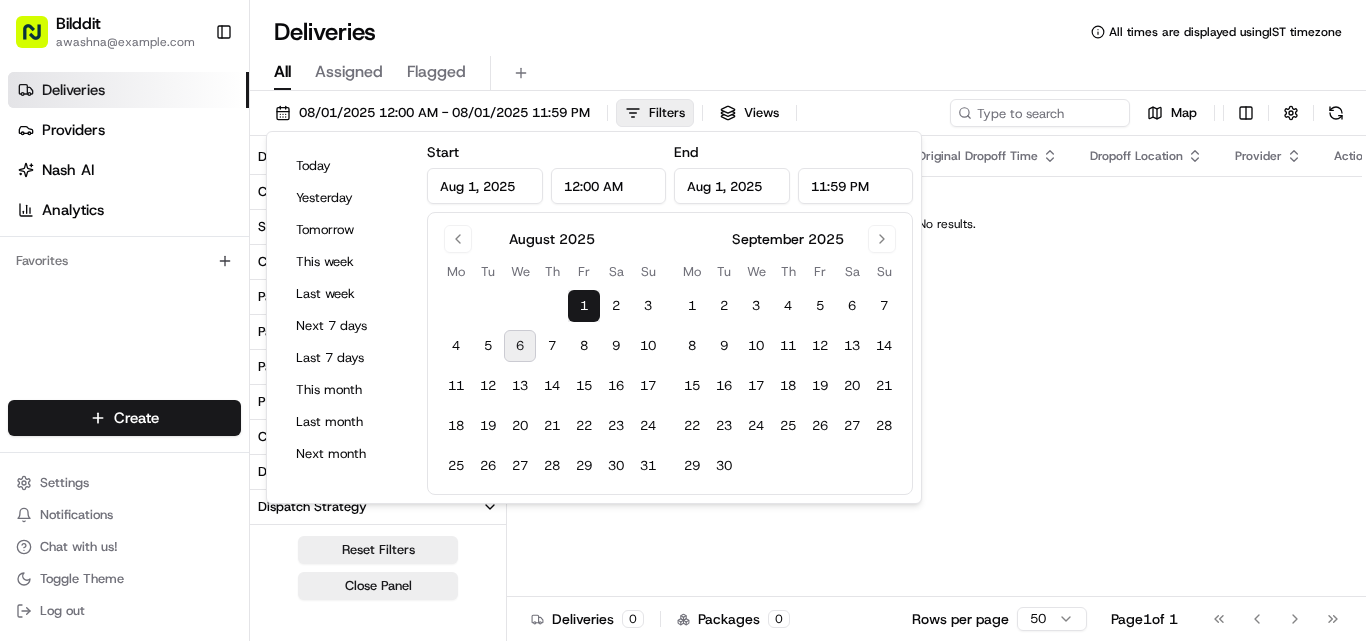 click on "Aug 1, 2025" at bounding box center (732, 186) 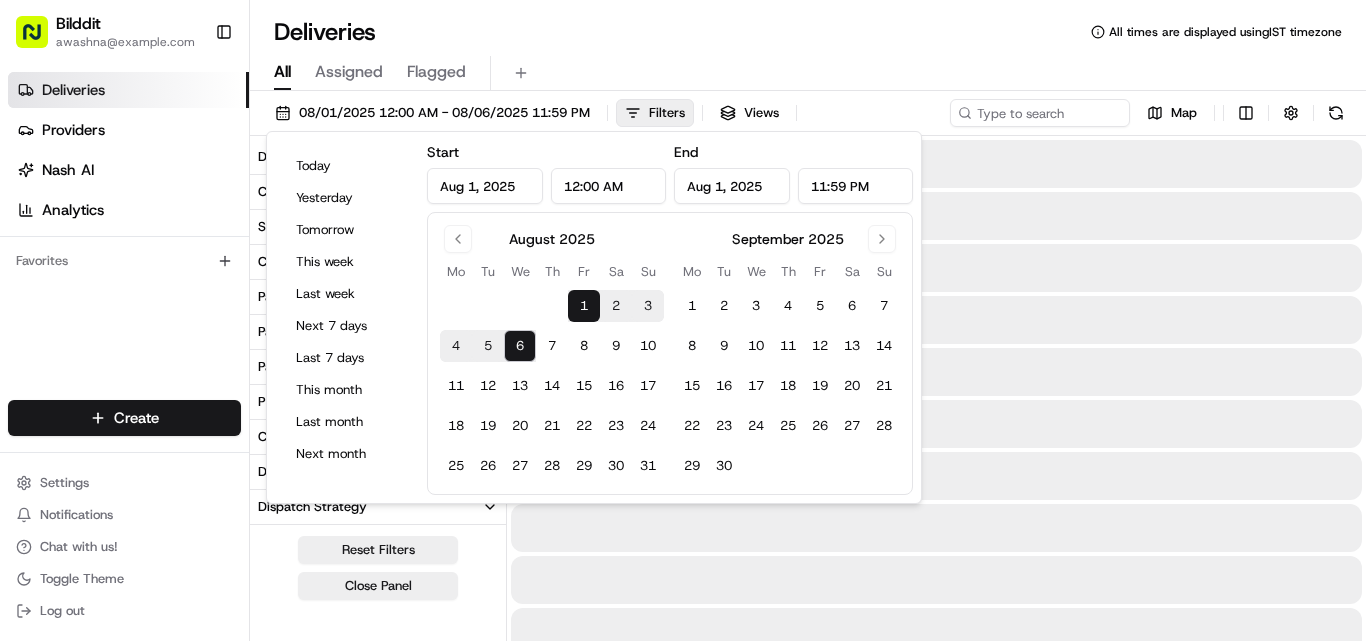 type on "Aug 6, 2025" 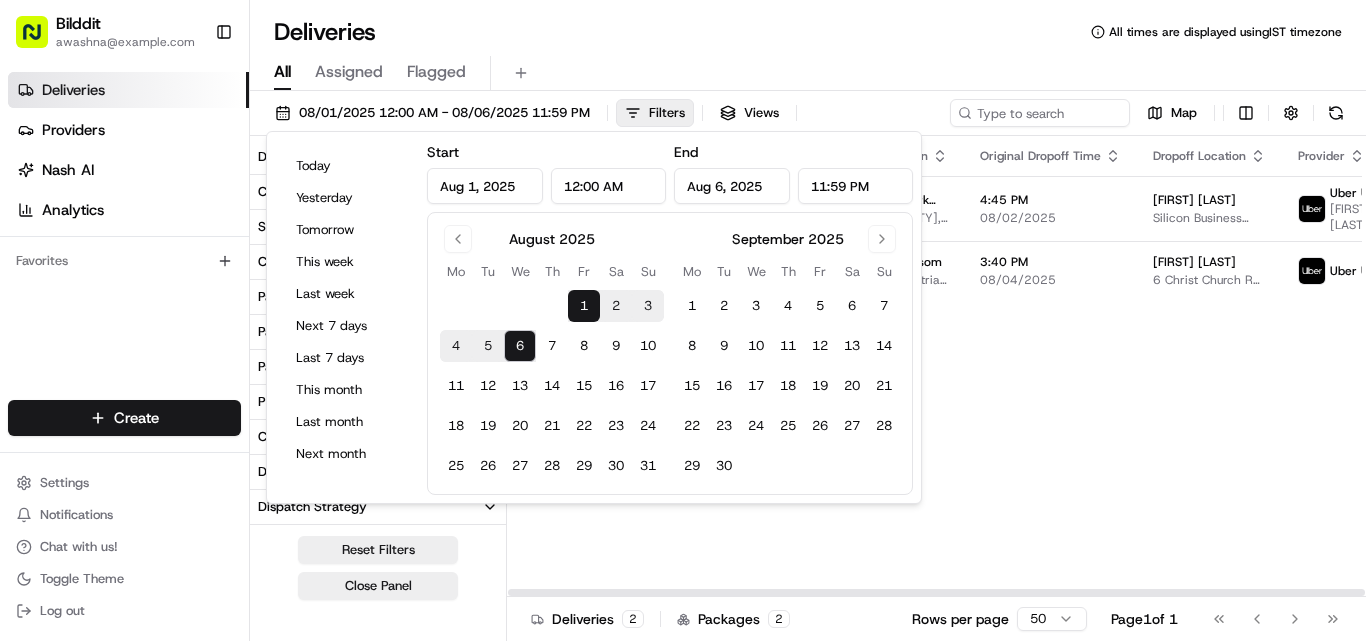 click on "Status Original Pickup Time Pickup Location Original Dropoff Time Dropoff Location Provider Action Dropoff Complete 4:15 PM 08/02/2025 Toolstation Park Royal Abbey Rd, [CITY], [POSTCODE], [COUNTRY] 4:45 PM 08/02/2025 [FIRST] [LAST] Silicon Business Centre, 28 Wadsworth Rd, Perivale, Greenford UB6 7JZ, [COUNTRY] Uber UK [FIRST] [LAST] Canceled 3:10 PM 08/04/2025 Toolstation Epsom Nonsuch Industrial Estate, Kiln Ln, Epsom KT17 1DH, [COUNTRY] 3:40 PM 08/04/2025 [FIRST] [LAST] 6 Christ Church Rd, Epsom KT19 8NE, [COUNTRY] Uber UK" at bounding box center [987, 366] 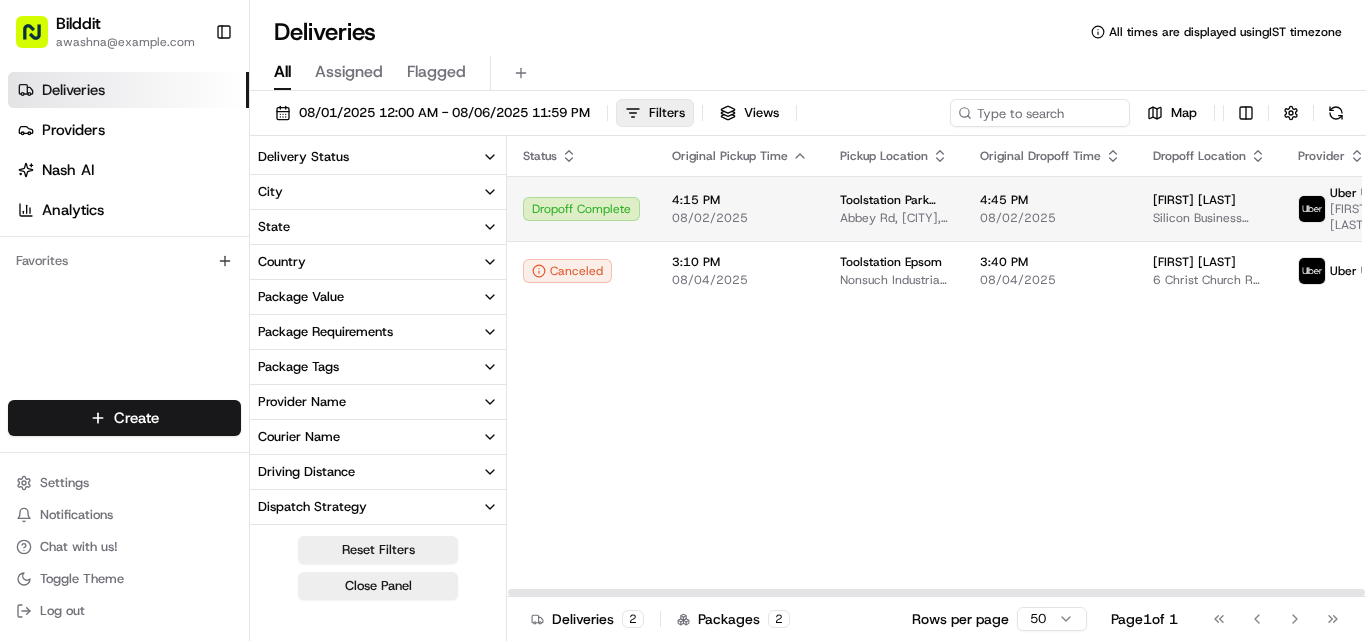 click on "4:45 PM" at bounding box center (1050, 200) 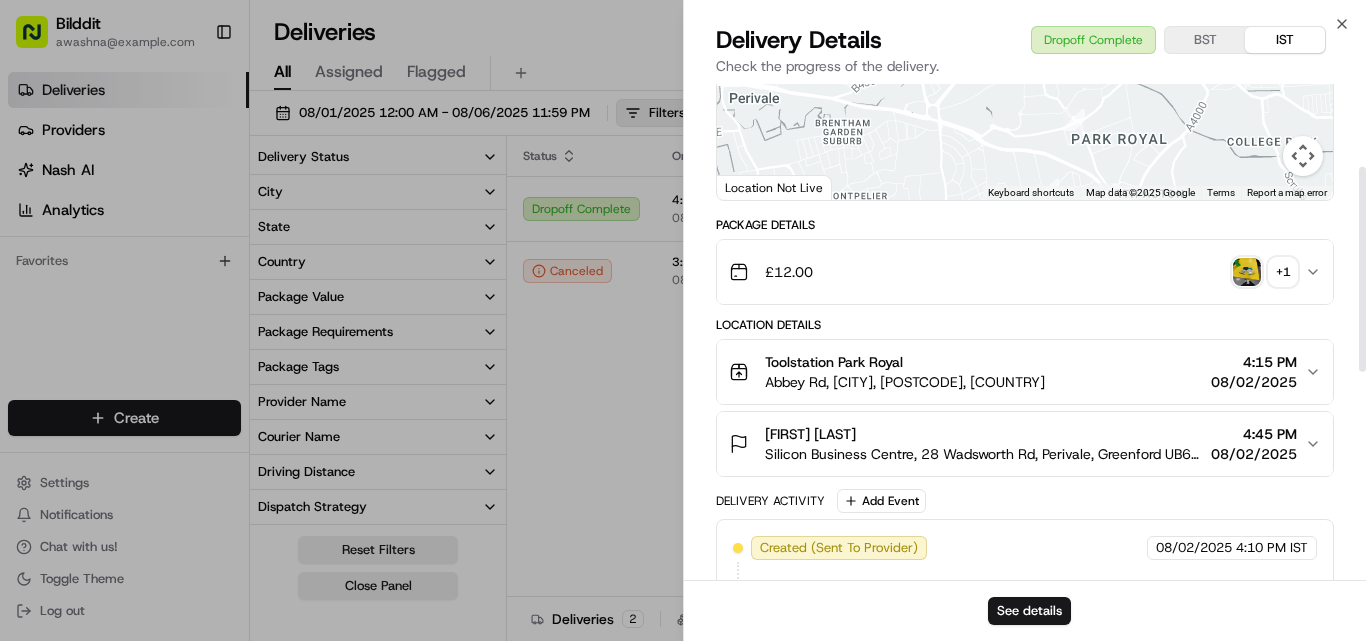 scroll, scrollTop: 200, scrollLeft: 0, axis: vertical 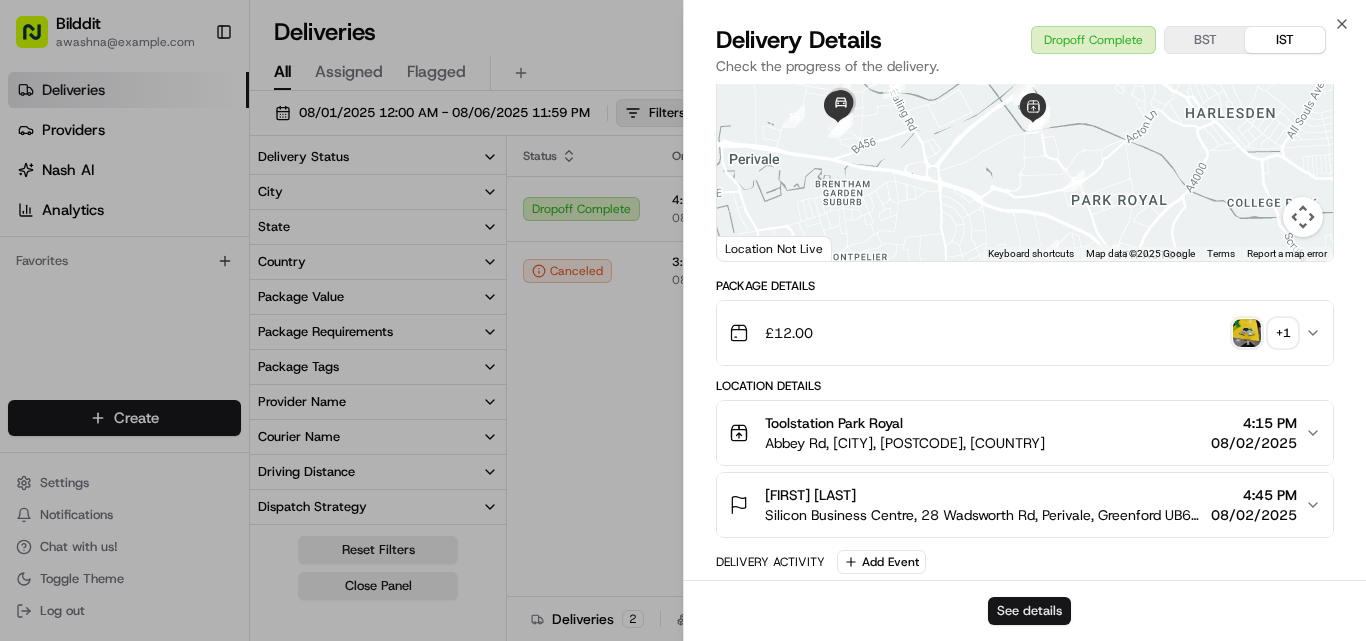 click on "See details" at bounding box center (1029, 611) 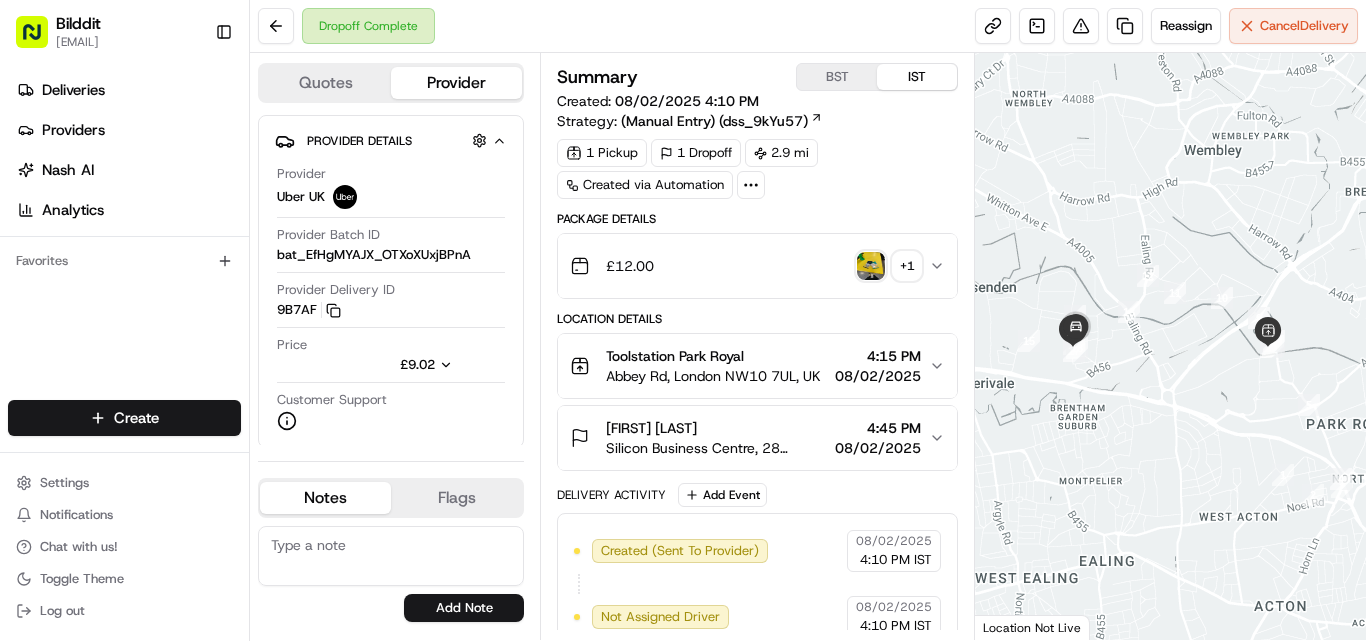 scroll, scrollTop: 0, scrollLeft: 0, axis: both 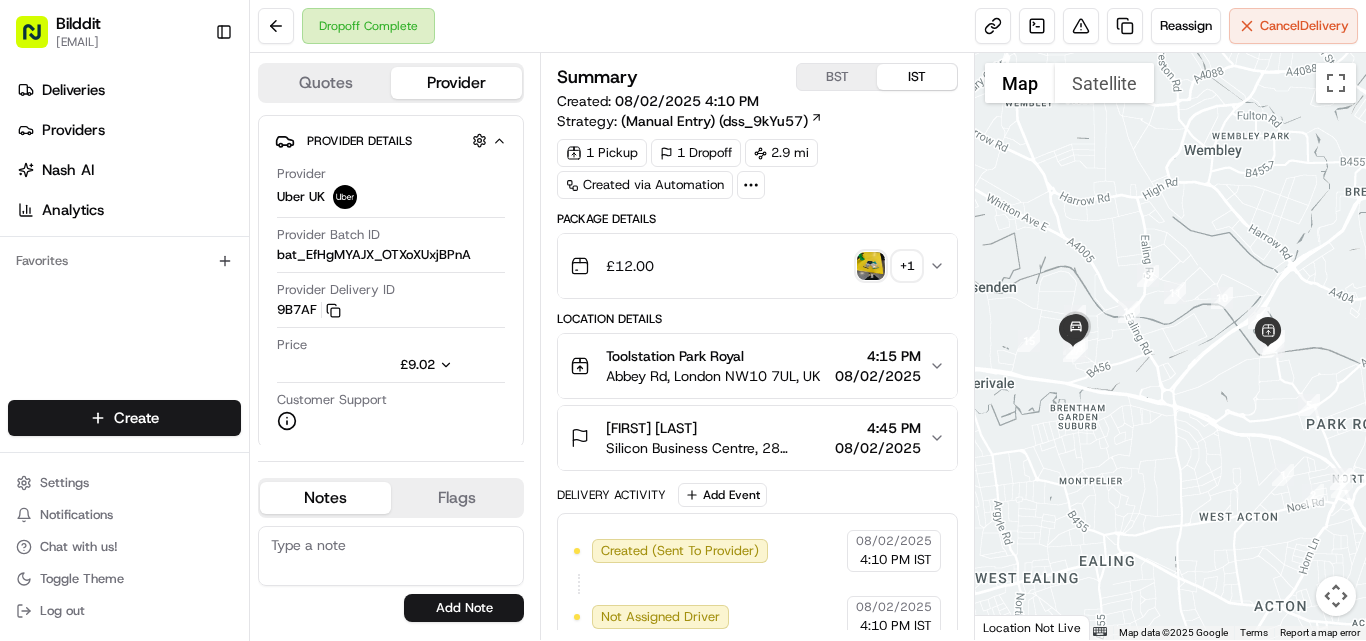click 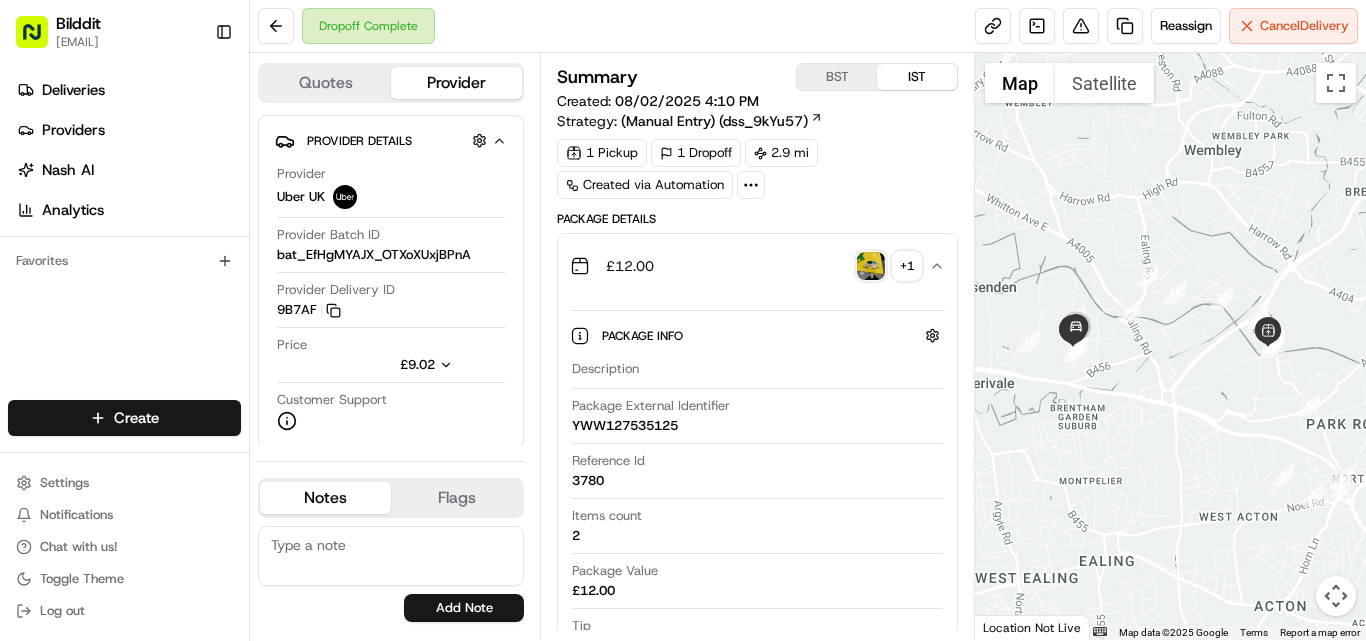click on "£ 12.00 + 1" at bounding box center (757, 266) 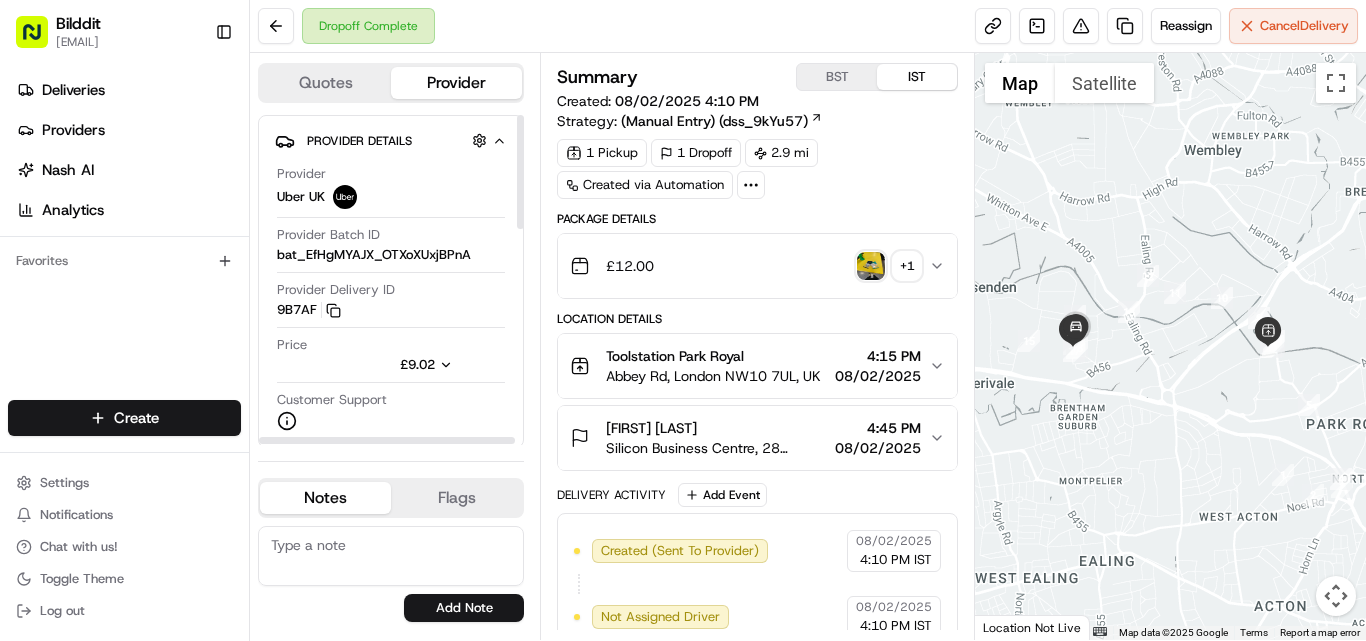 click on "Price £9.02" at bounding box center [391, 355] 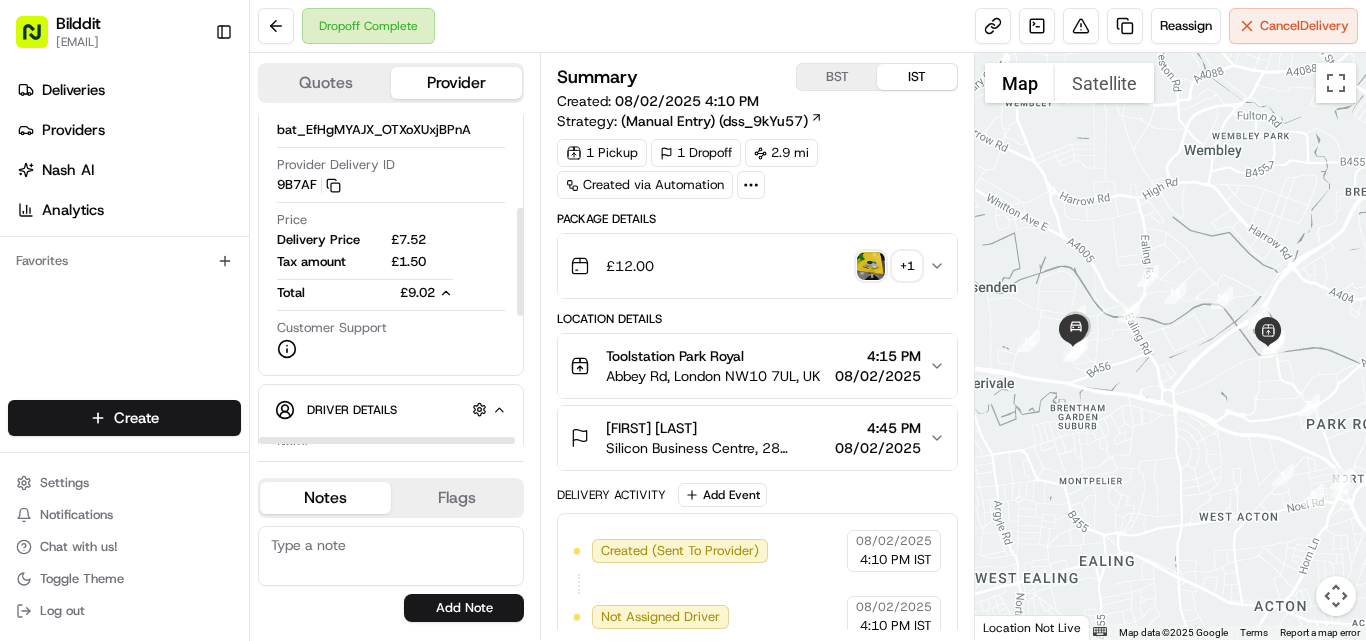scroll, scrollTop: 0, scrollLeft: 0, axis: both 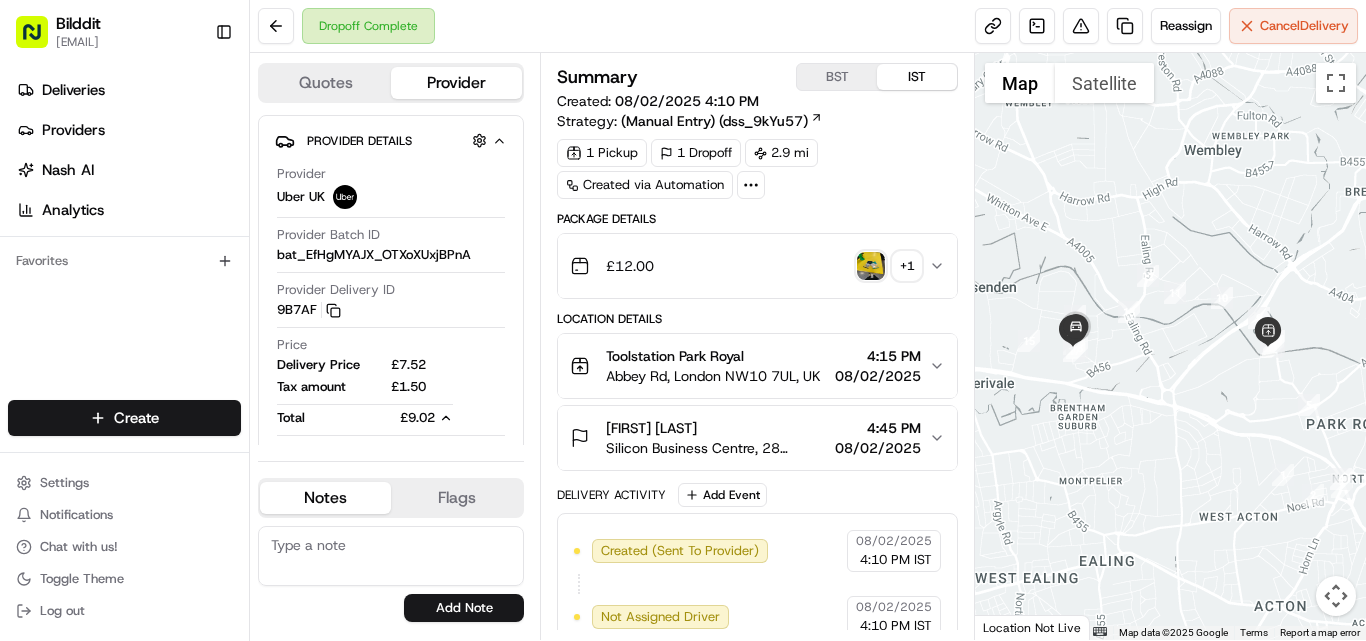 click 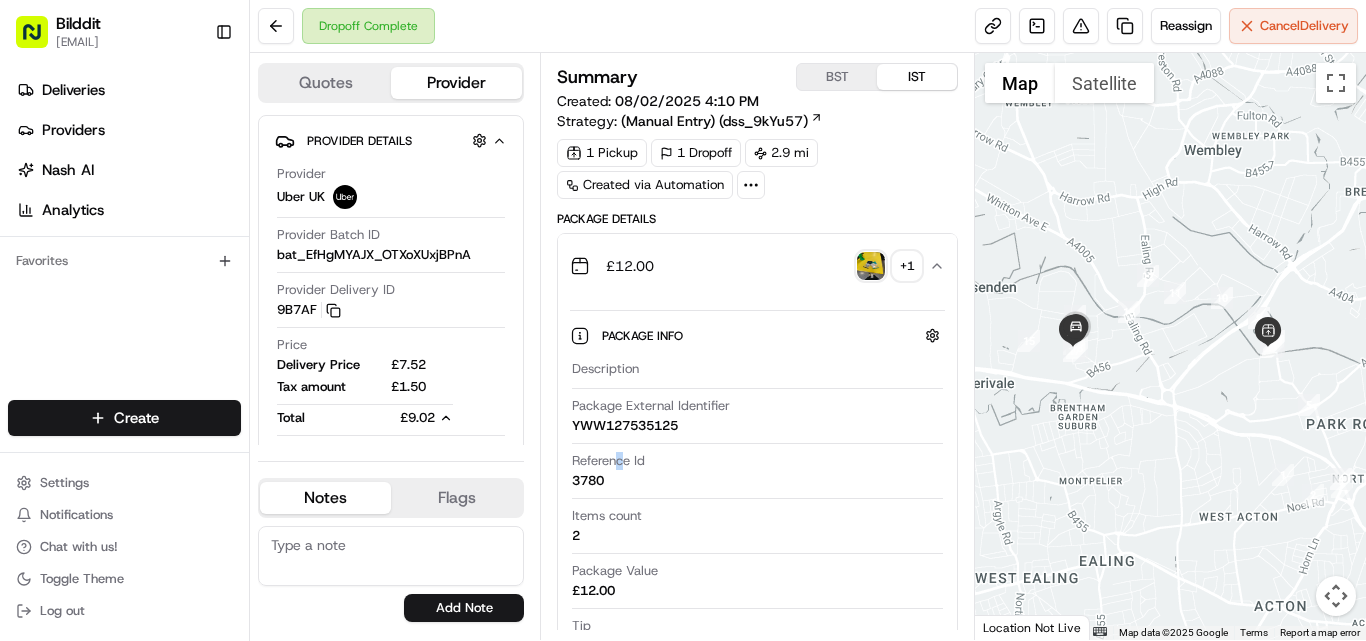 click on "Reference Id 3780" at bounding box center [757, 471] 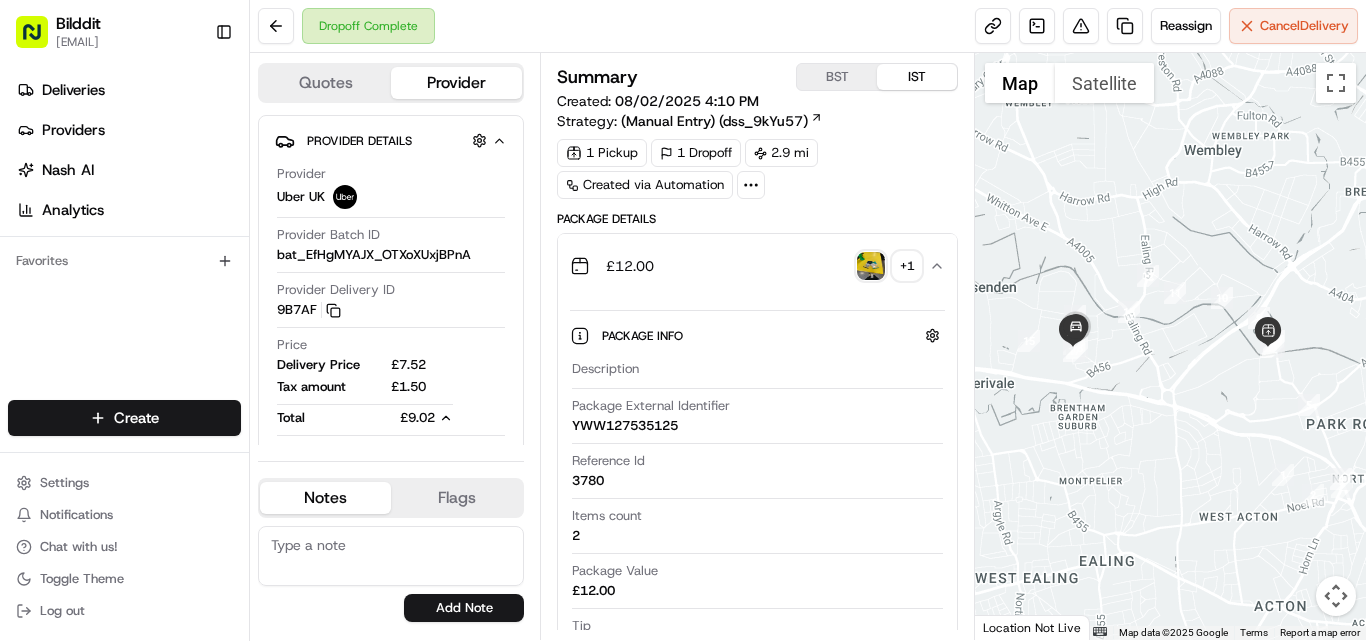 drag, startPoint x: 704, startPoint y: 483, endPoint x: 653, endPoint y: 478, distance: 51.24451 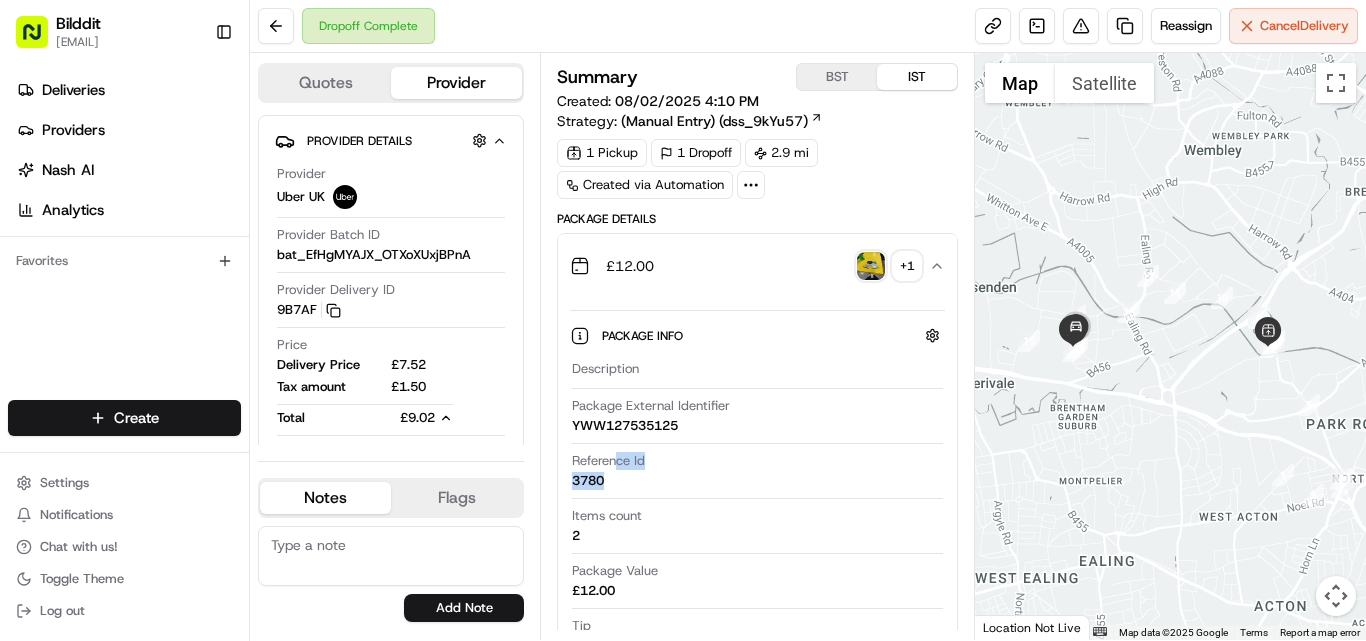 click on "Reference Id 3780" at bounding box center [757, 471] 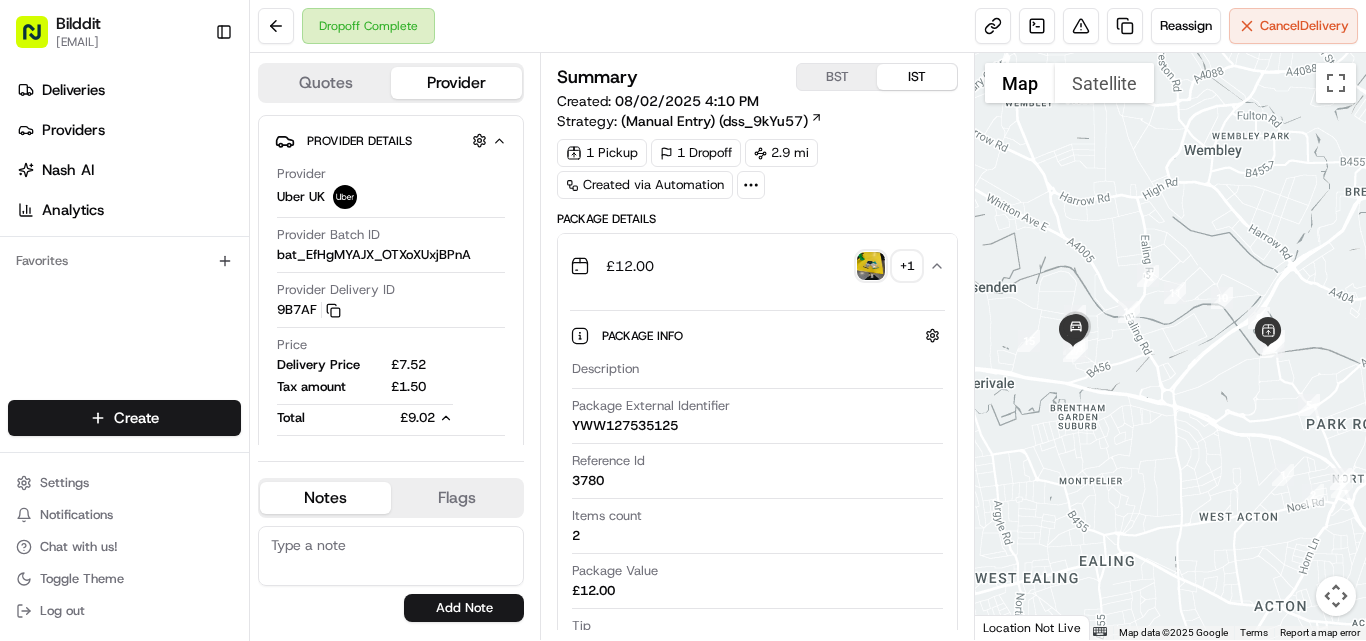 click on "Bilddit awashna@nrminternational.com" at bounding box center [107, 32] 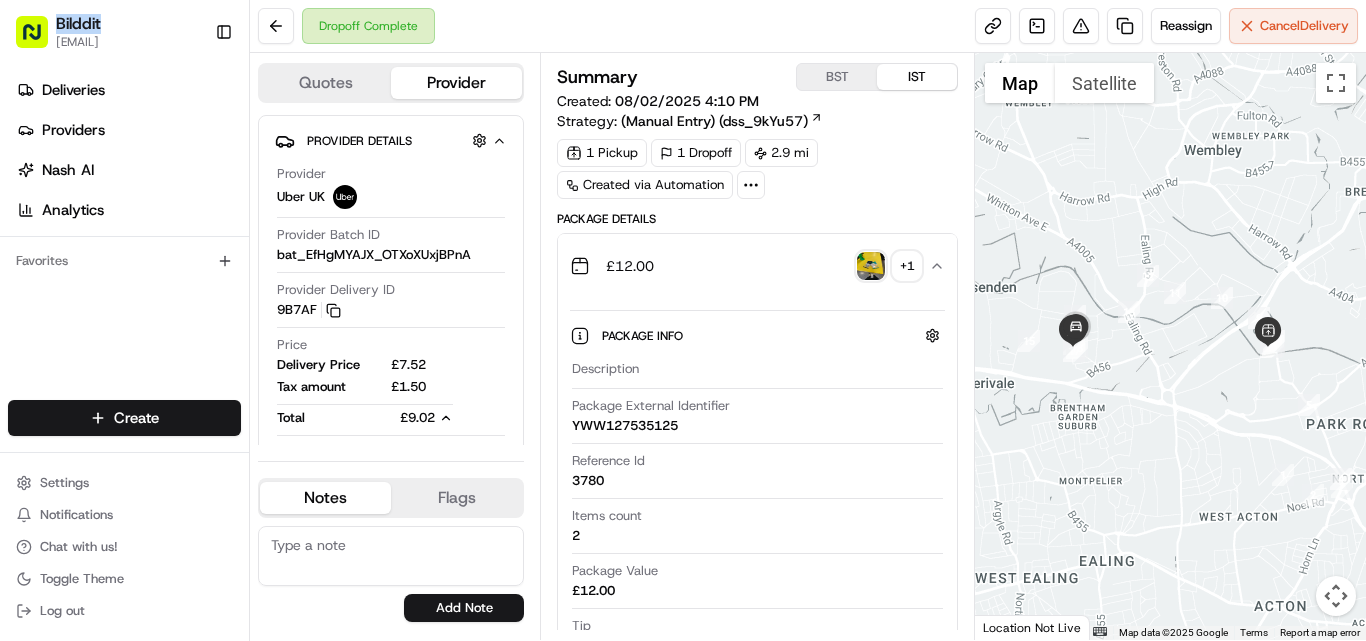 click 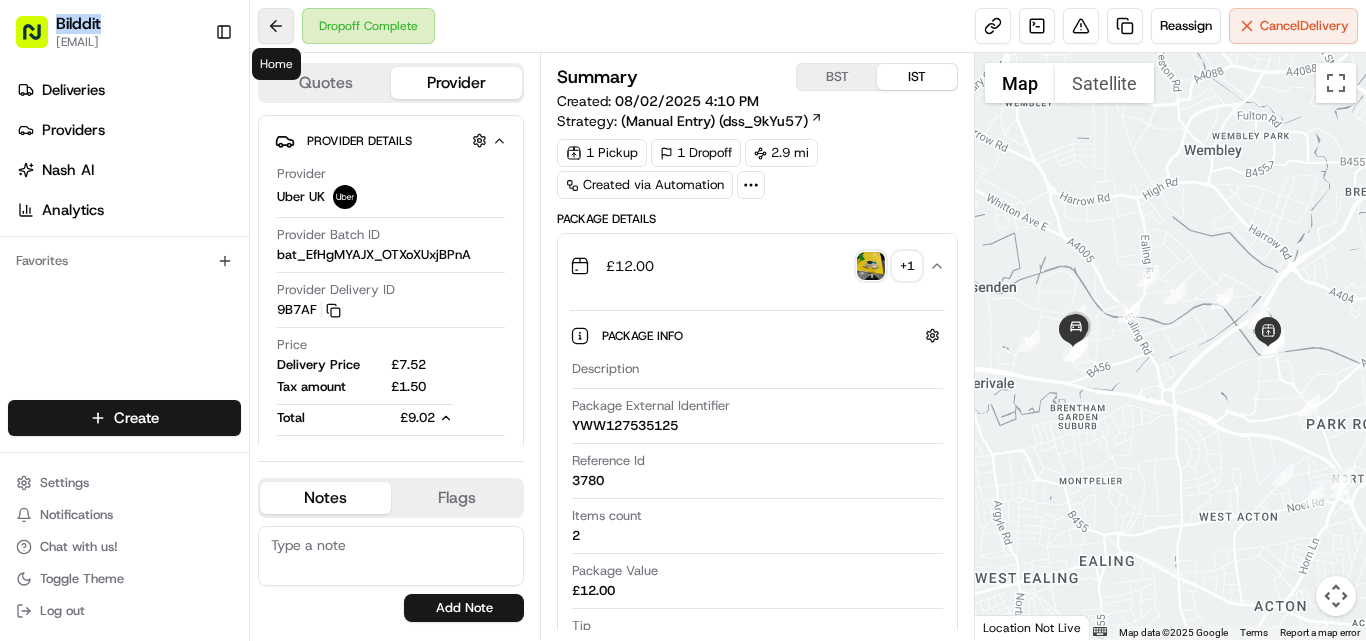 click at bounding box center [276, 26] 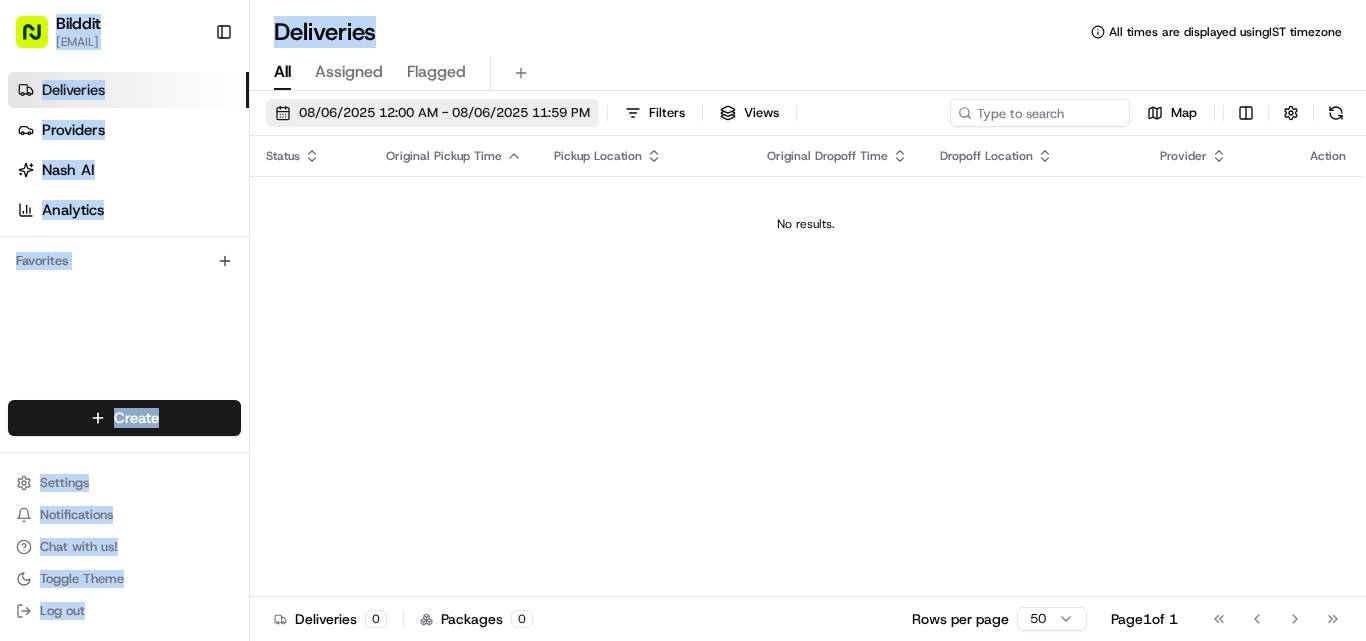 click on "08/06/2025 12:00 AM - 08/06/2025 11:59 PM" at bounding box center [444, 113] 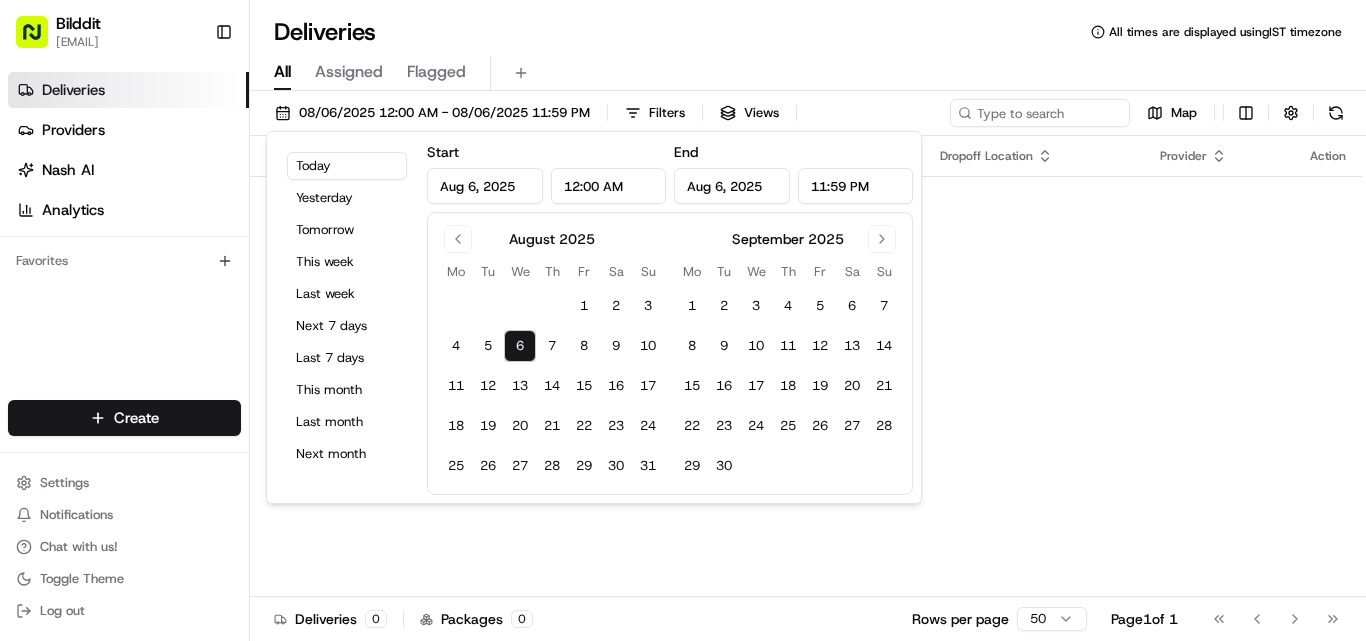 click on "Aug 6, 2025" at bounding box center (485, 186) 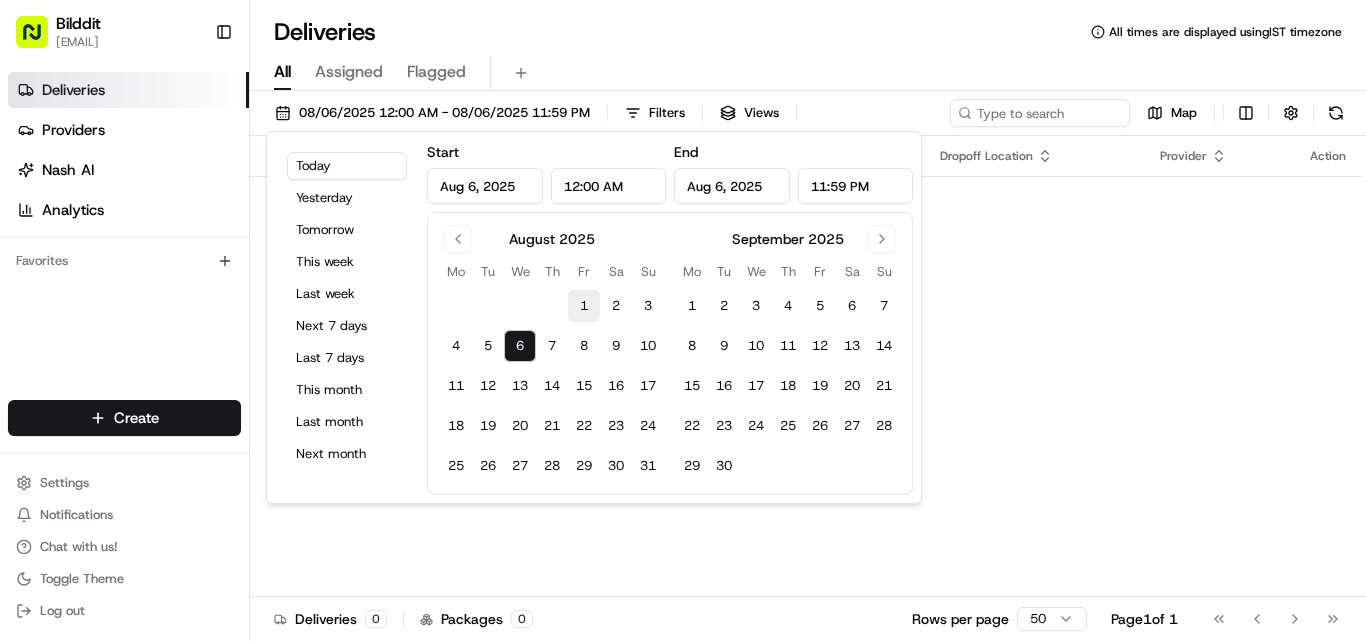 click on "1" at bounding box center (584, 306) 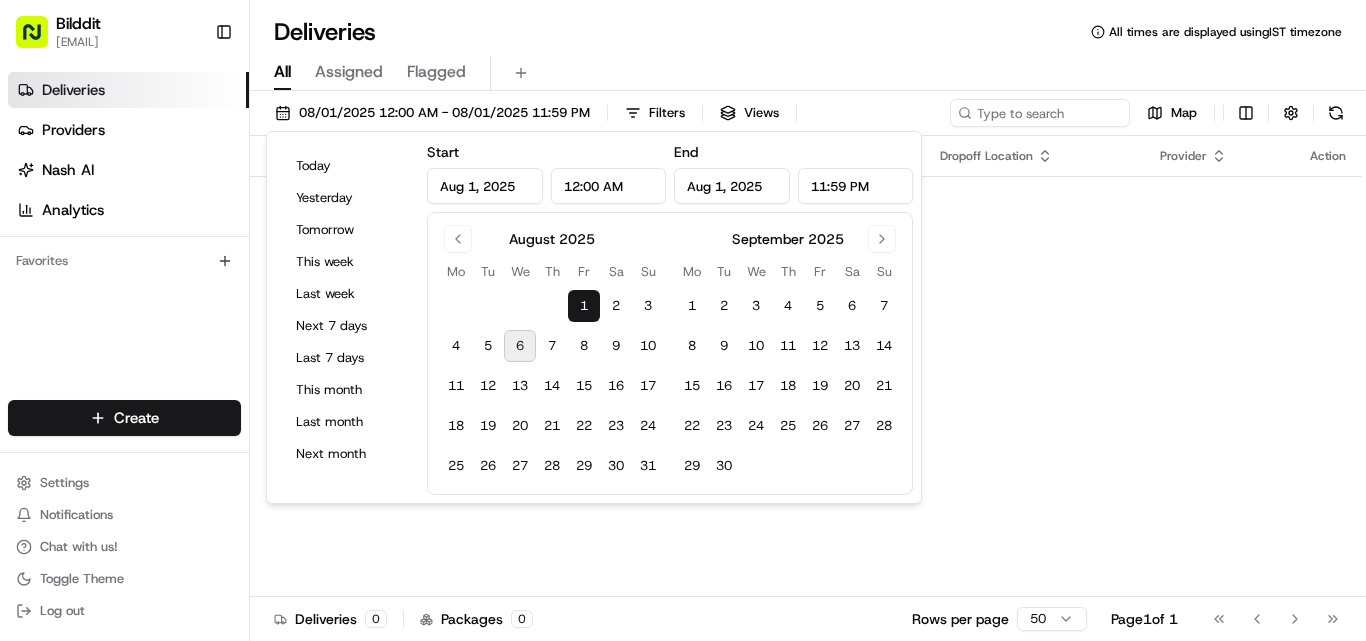 click on "Aug 1, 2025" at bounding box center [732, 186] 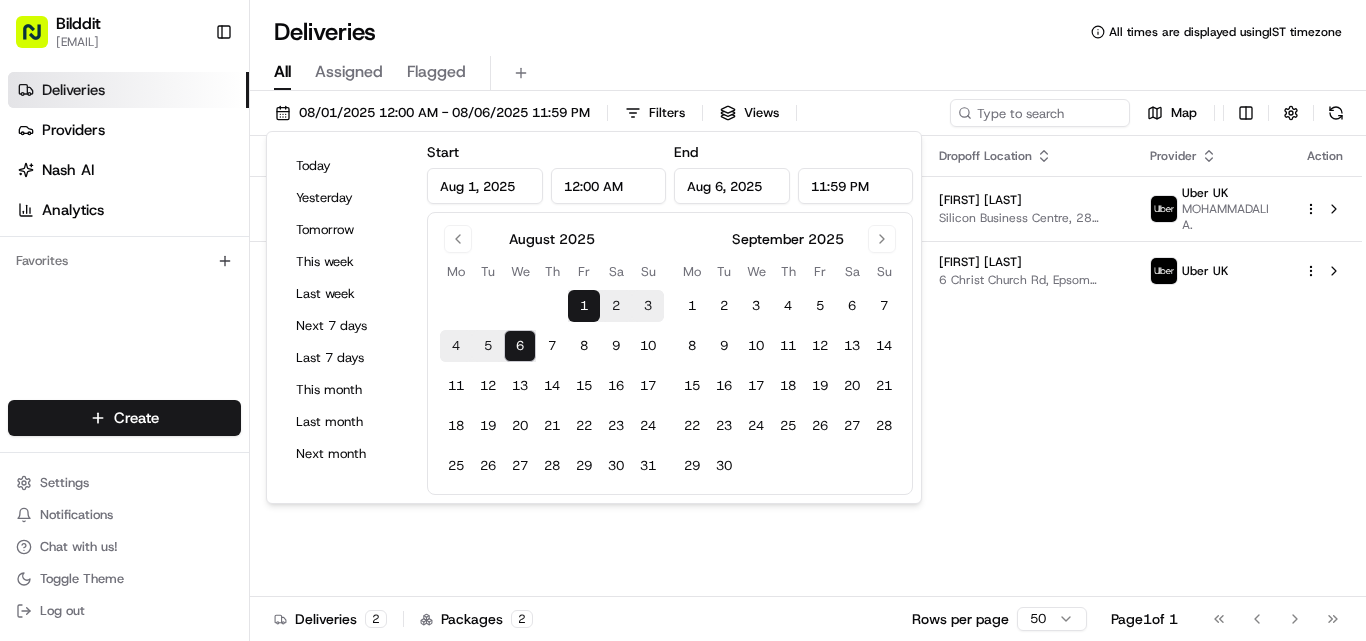 click on "Status Original Pickup Time Pickup Location Original Dropoff Time Dropoff Location Provider Action Dropoff Complete 4:15 PM 08/02/2025 Toolstation Park Royal Abbey Rd, [CITY], [POSTCODE], [COUNTRY] 4:45 PM 08/02/2025 [FIRST] [LAST] Silicon Business Centre, 28 Wadsworth Rd, Perivale, Greenford UB6 7JZ, [COUNTRY] Uber UK [FIRST] [LAST] Canceled 3:10 PM 08/04/2025 Toolstation Epsom Nonsuch Industrial Estate, Kiln Ln, Epsom KT17 1DH, [COUNTRY] 3:40 PM 08/04/2025 [FIRST] [LAST] 6 Christ Church Rd, Epsom KT19 8NE, [COUNTRY] Uber UK" at bounding box center [806, 366] 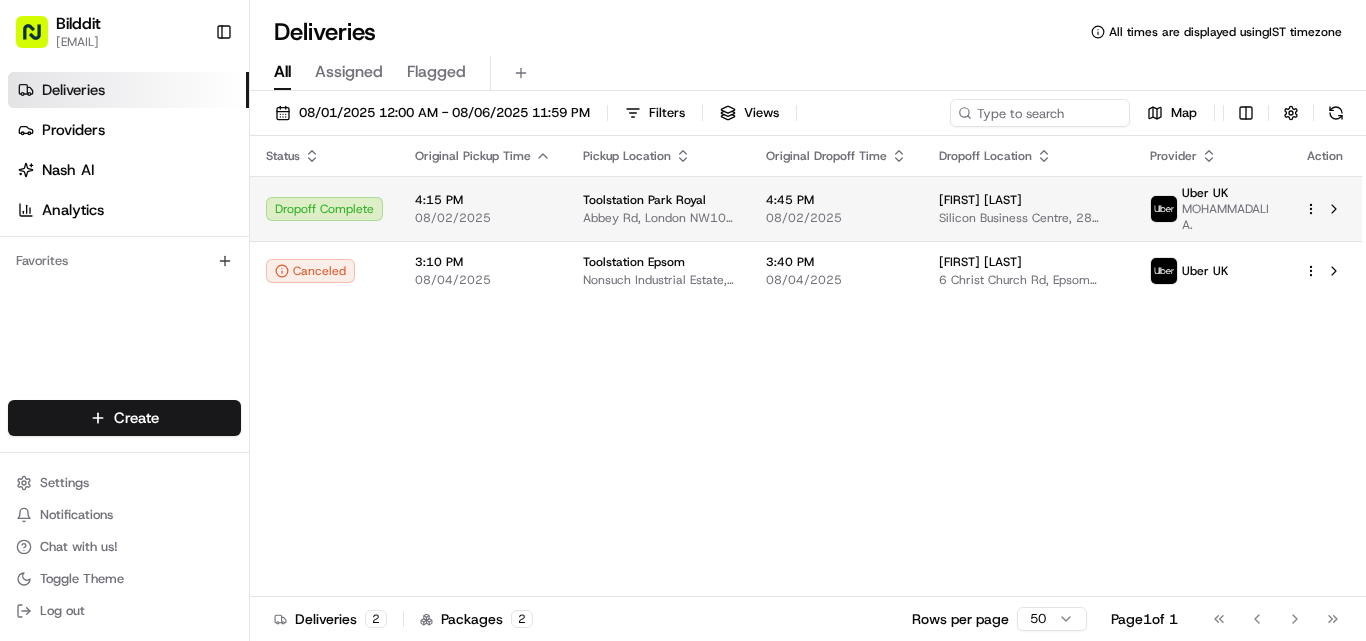 click on "4:15 PM 08/02/2025" at bounding box center [483, 208] 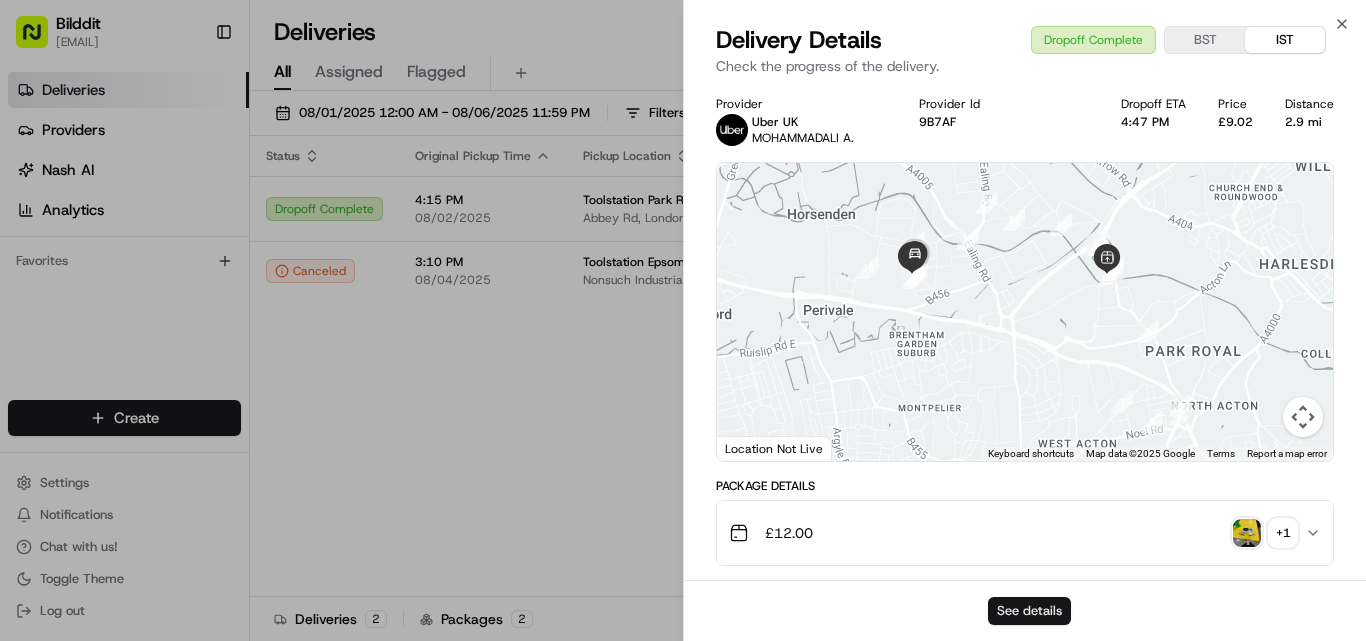 click on "See details" at bounding box center [1029, 611] 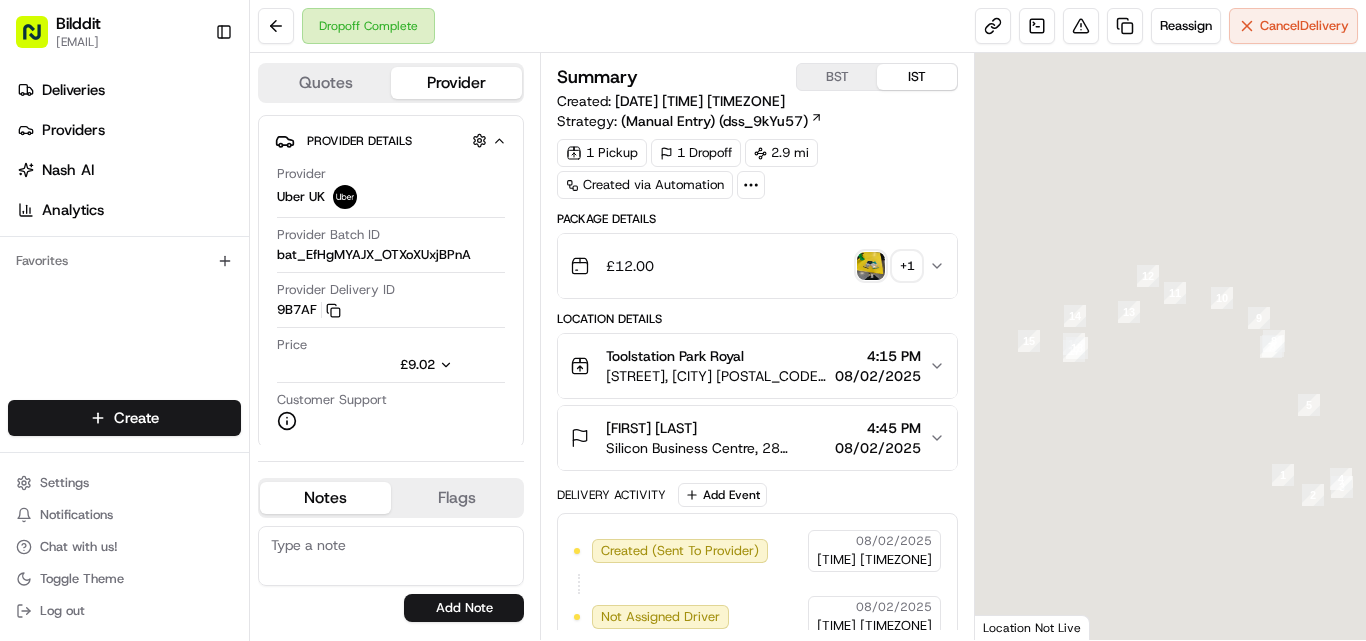 scroll, scrollTop: 0, scrollLeft: 0, axis: both 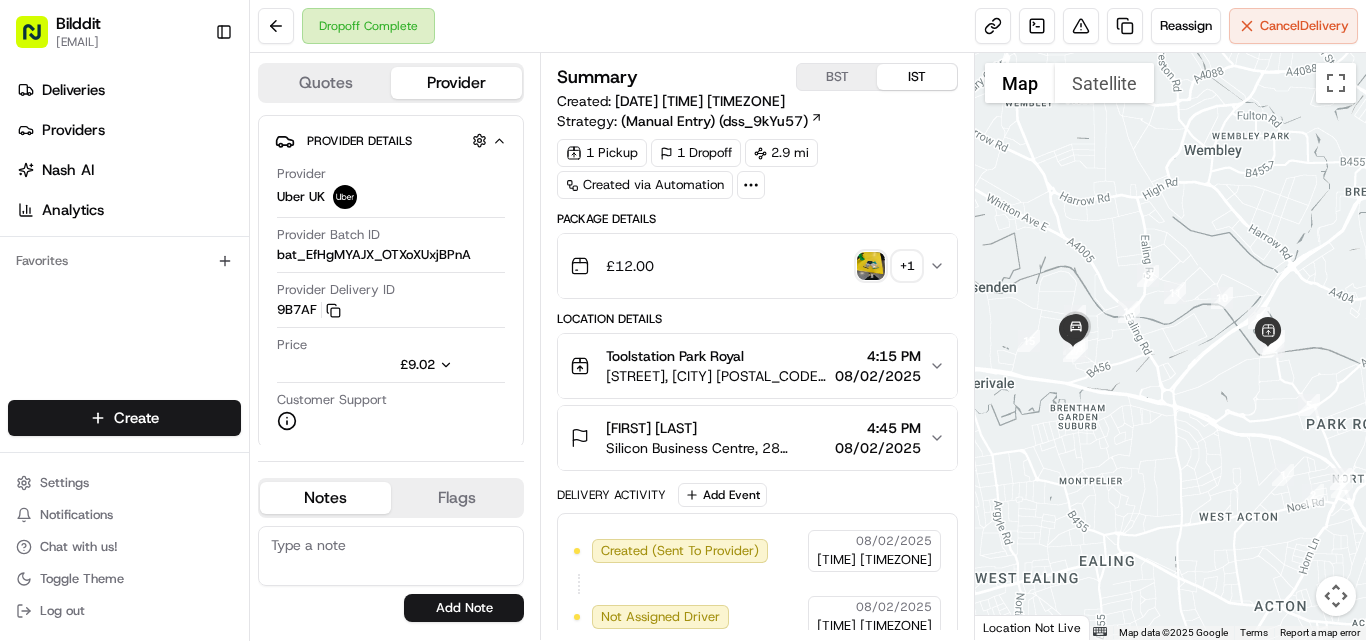 click 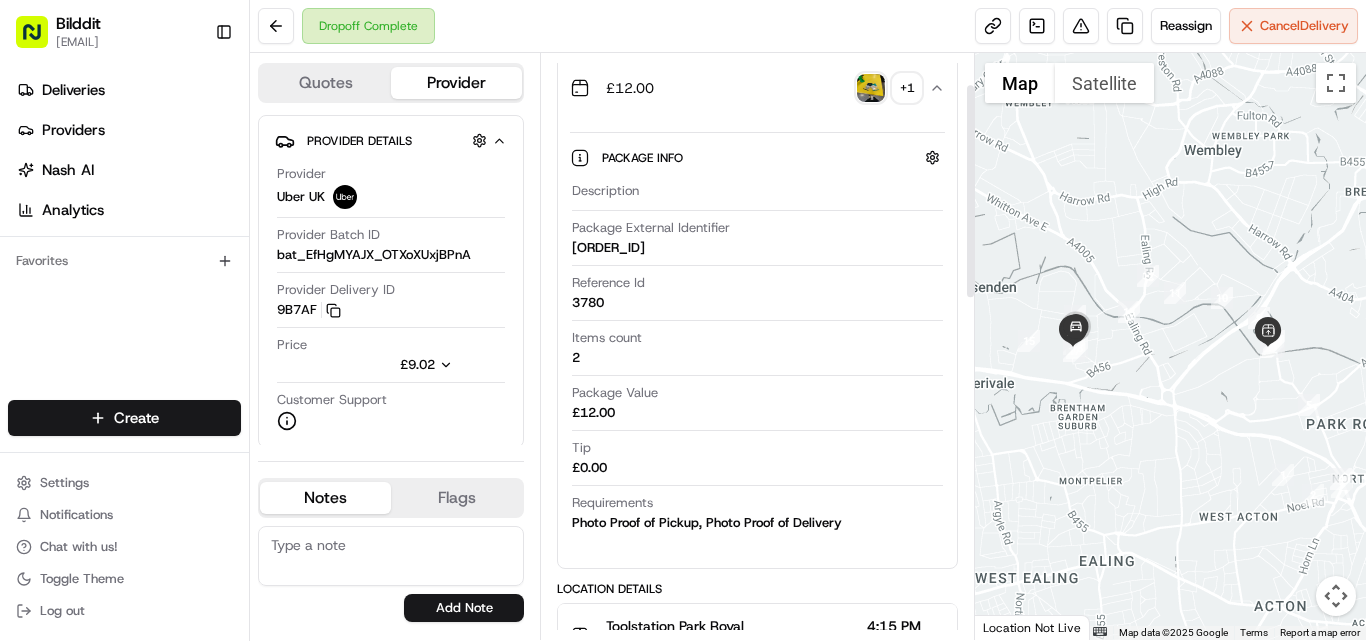 scroll, scrollTop: 300, scrollLeft: 0, axis: vertical 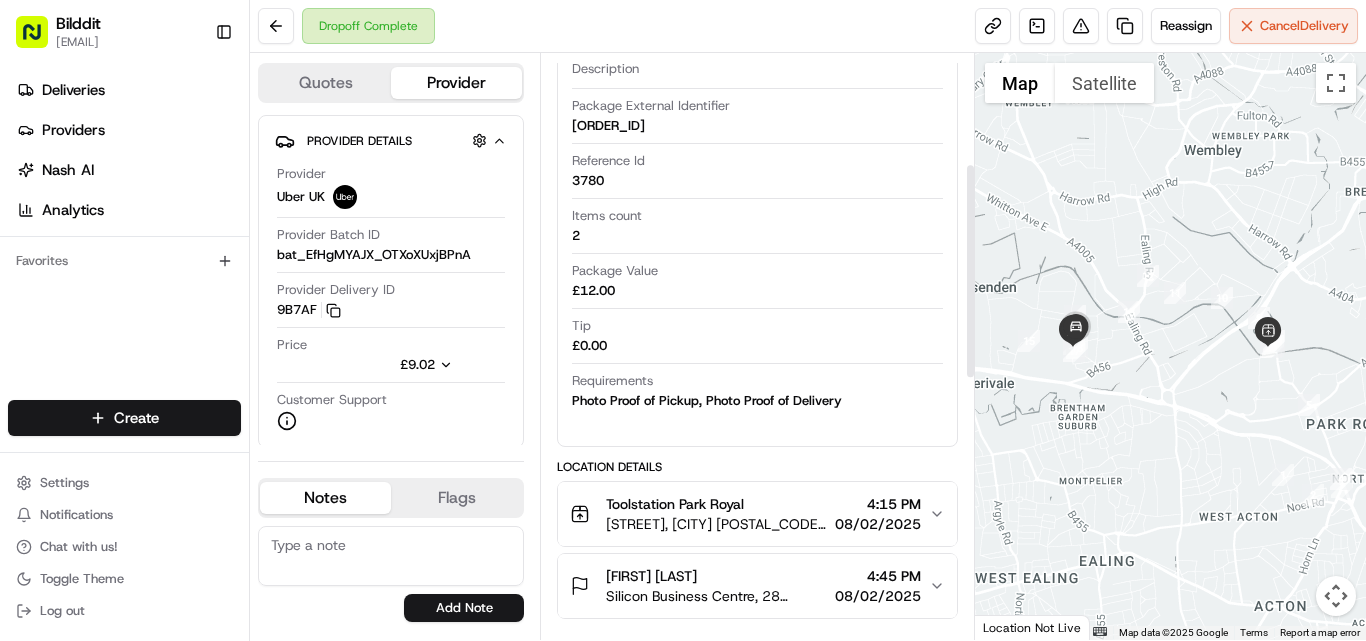 type 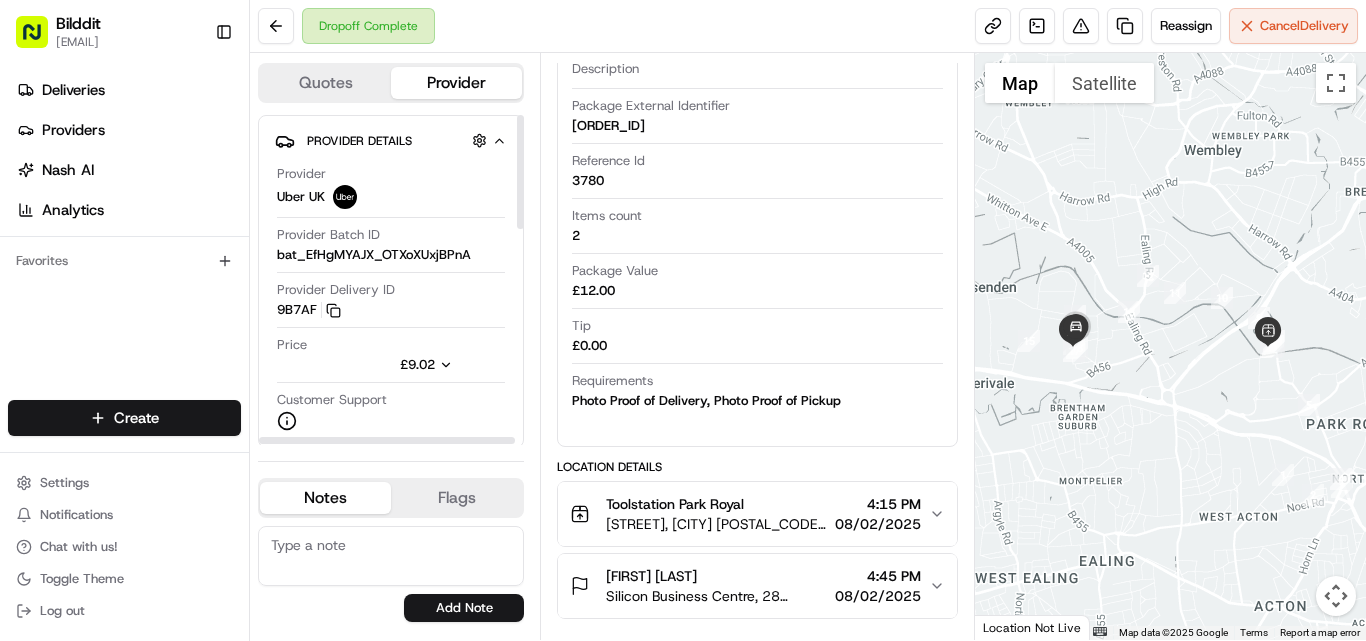 click on "£9.02" at bounding box center [410, 365] 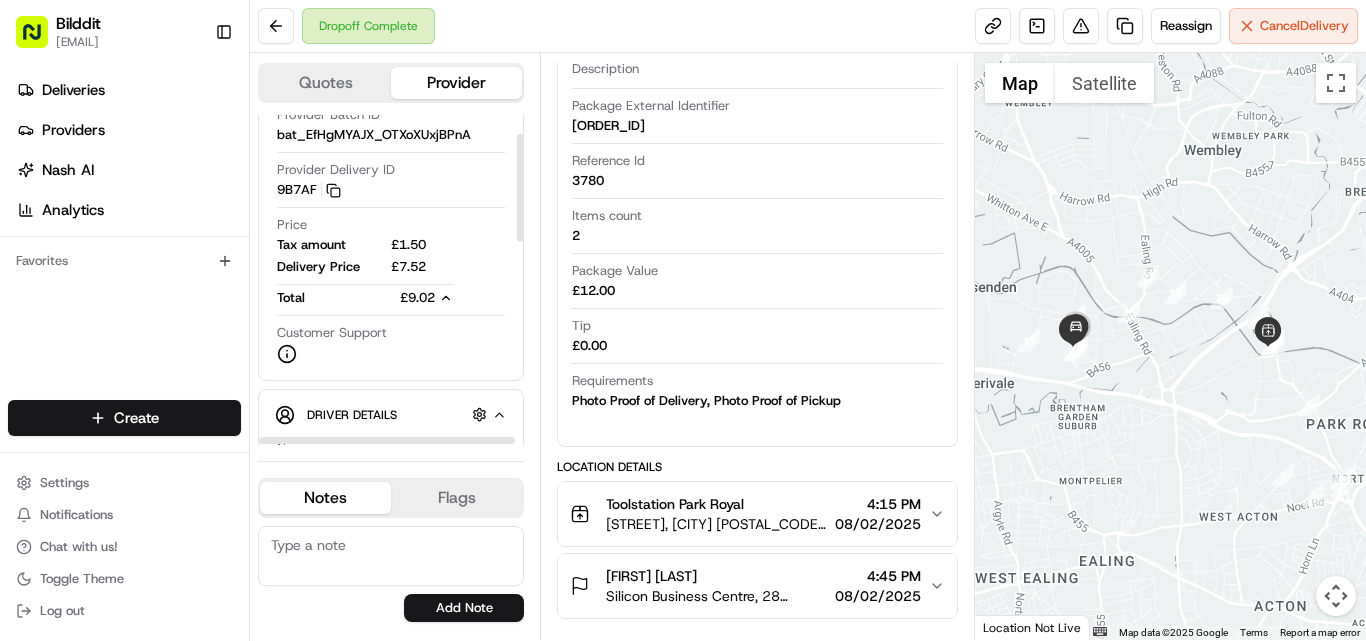 scroll, scrollTop: 200, scrollLeft: 0, axis: vertical 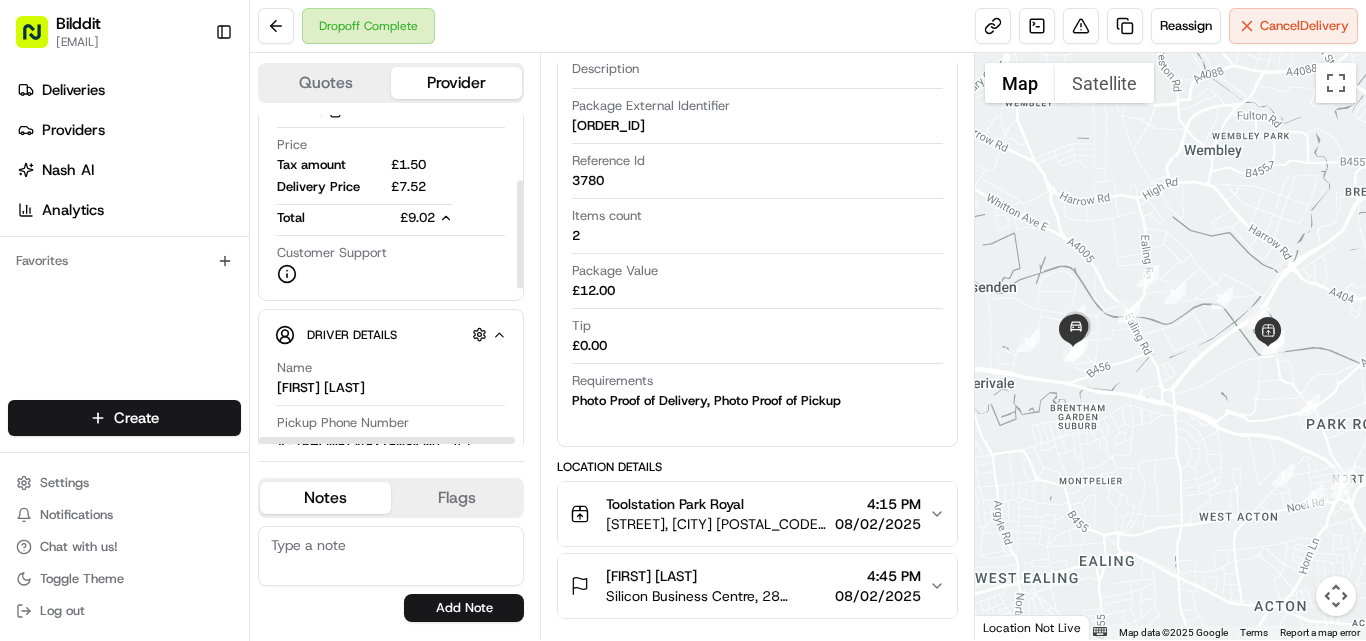 type 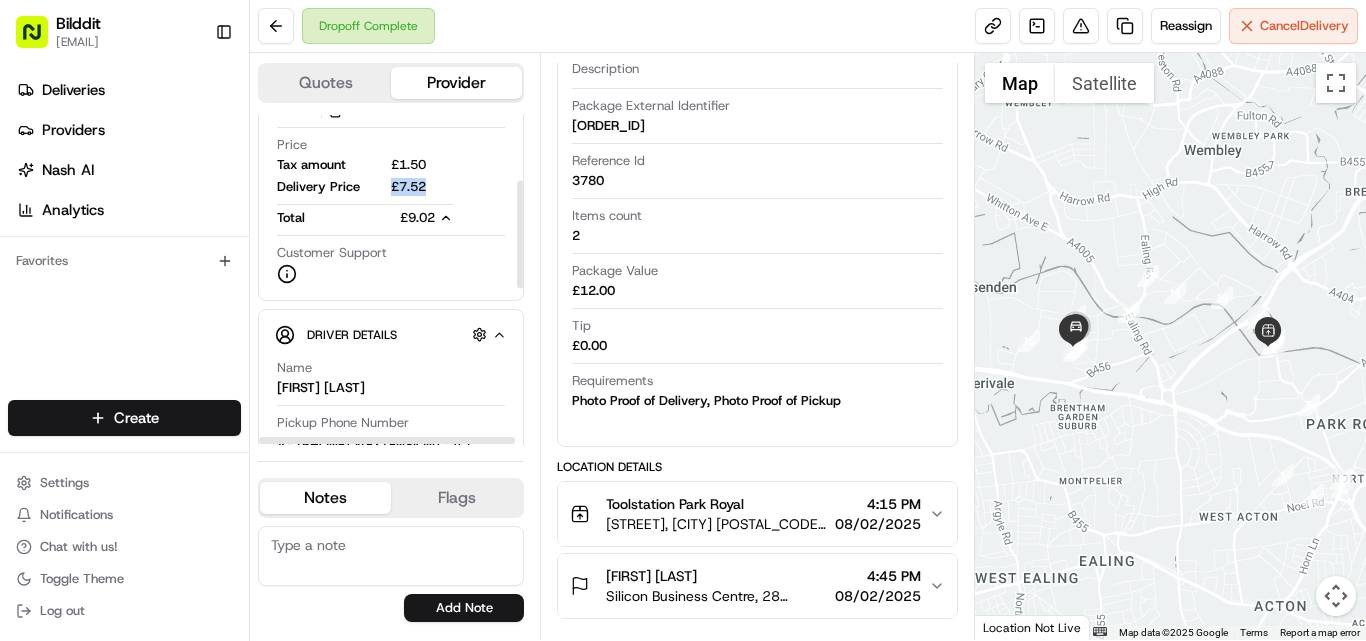 drag, startPoint x: 378, startPoint y: 186, endPoint x: 439, endPoint y: 185, distance: 61.008198 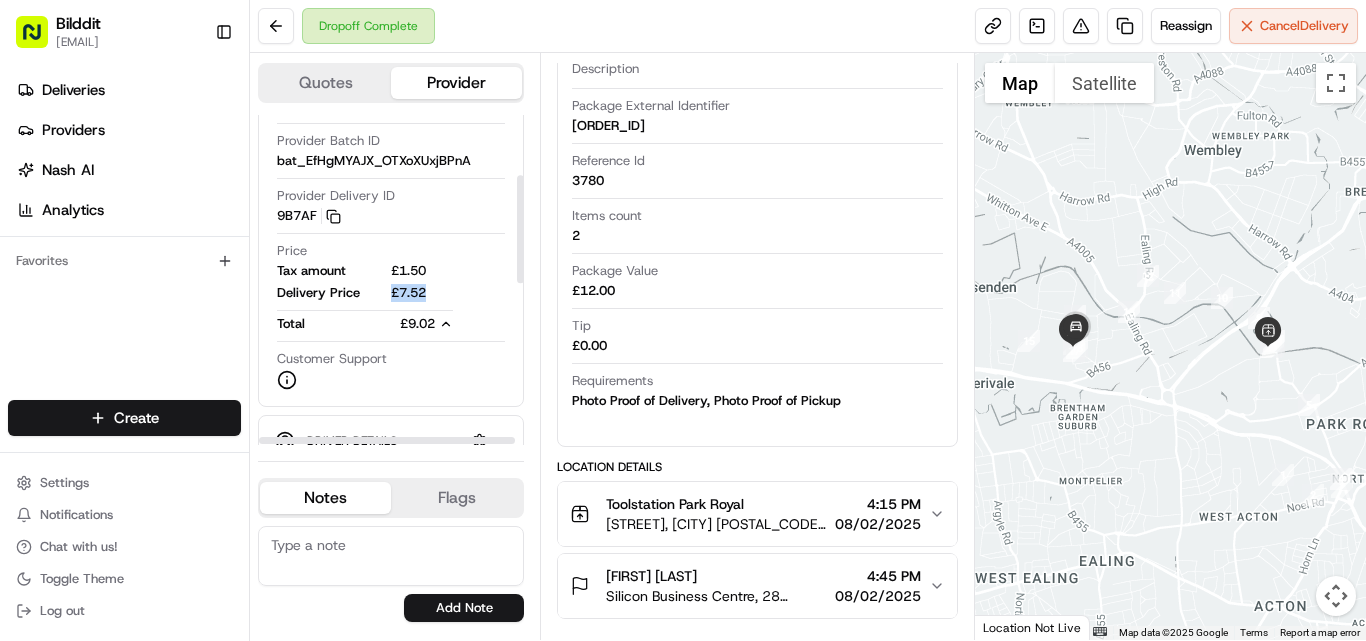 scroll, scrollTop: 0, scrollLeft: 0, axis: both 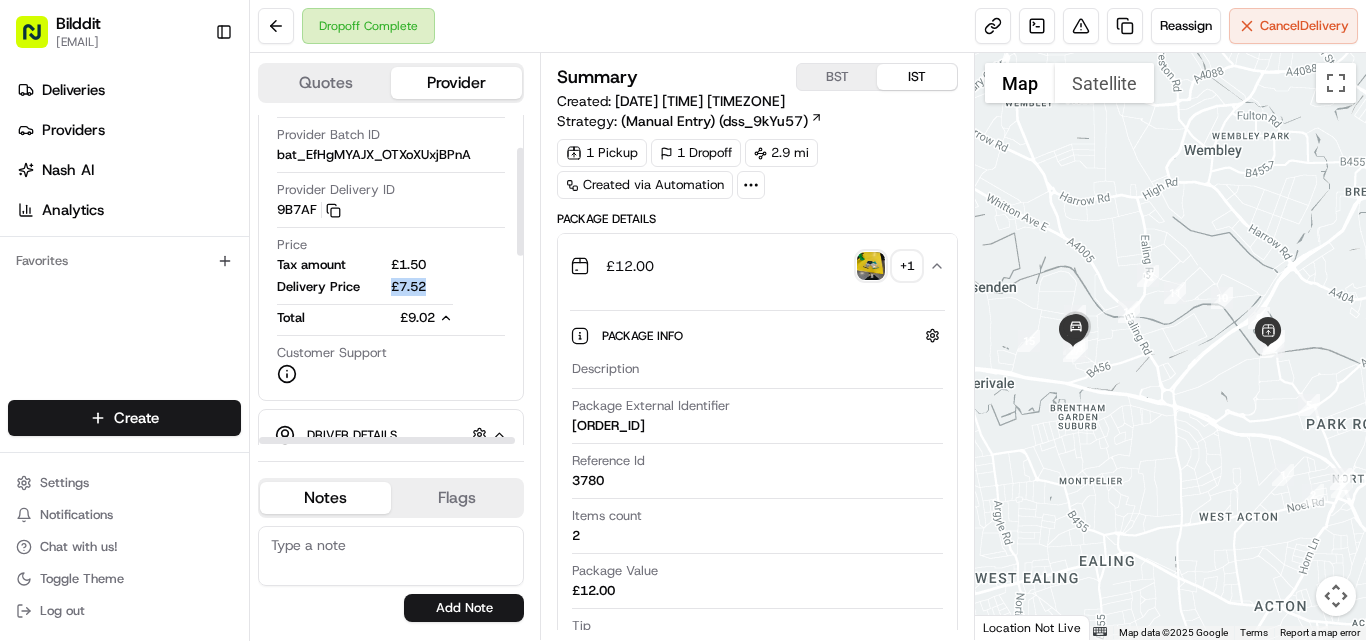 click on "Price Tax amount £1.50 Delivery Price £7.52 Total £9.02" at bounding box center (391, 281) 